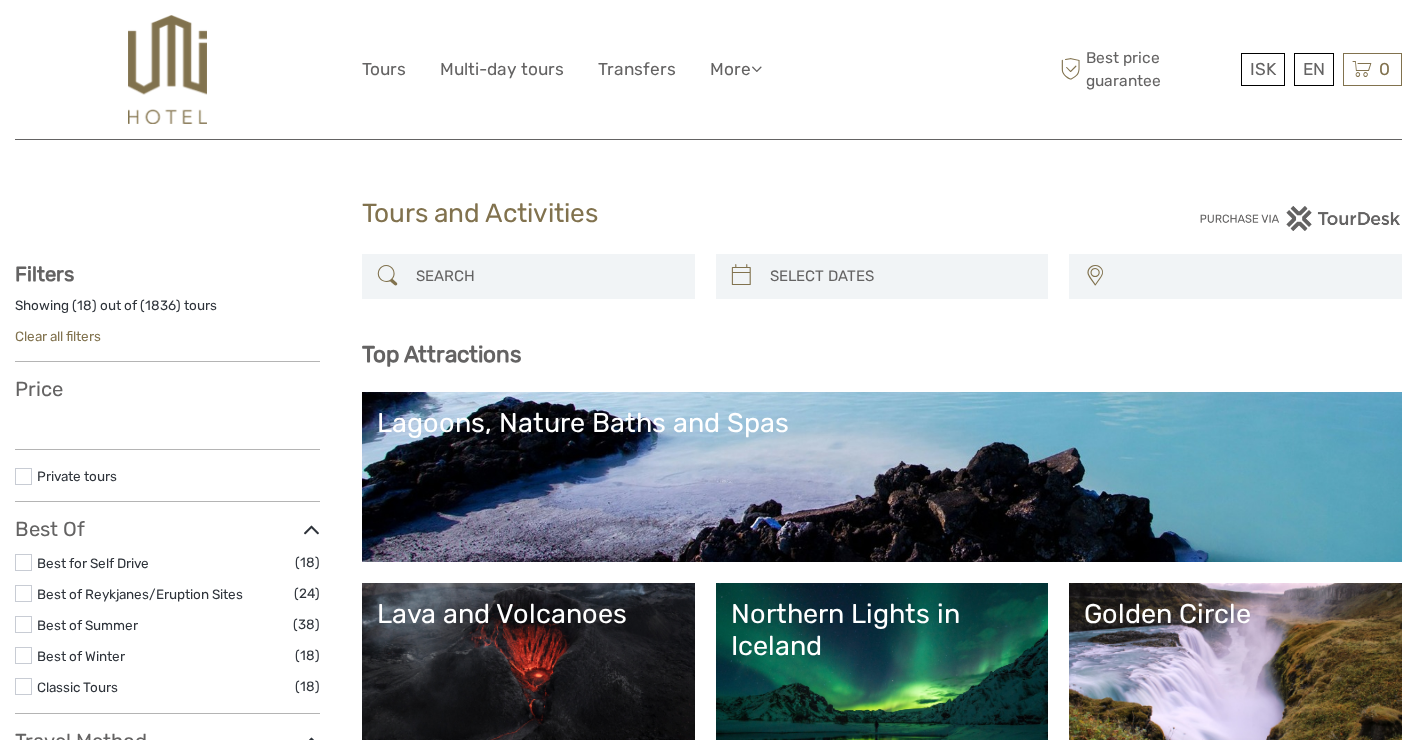 select 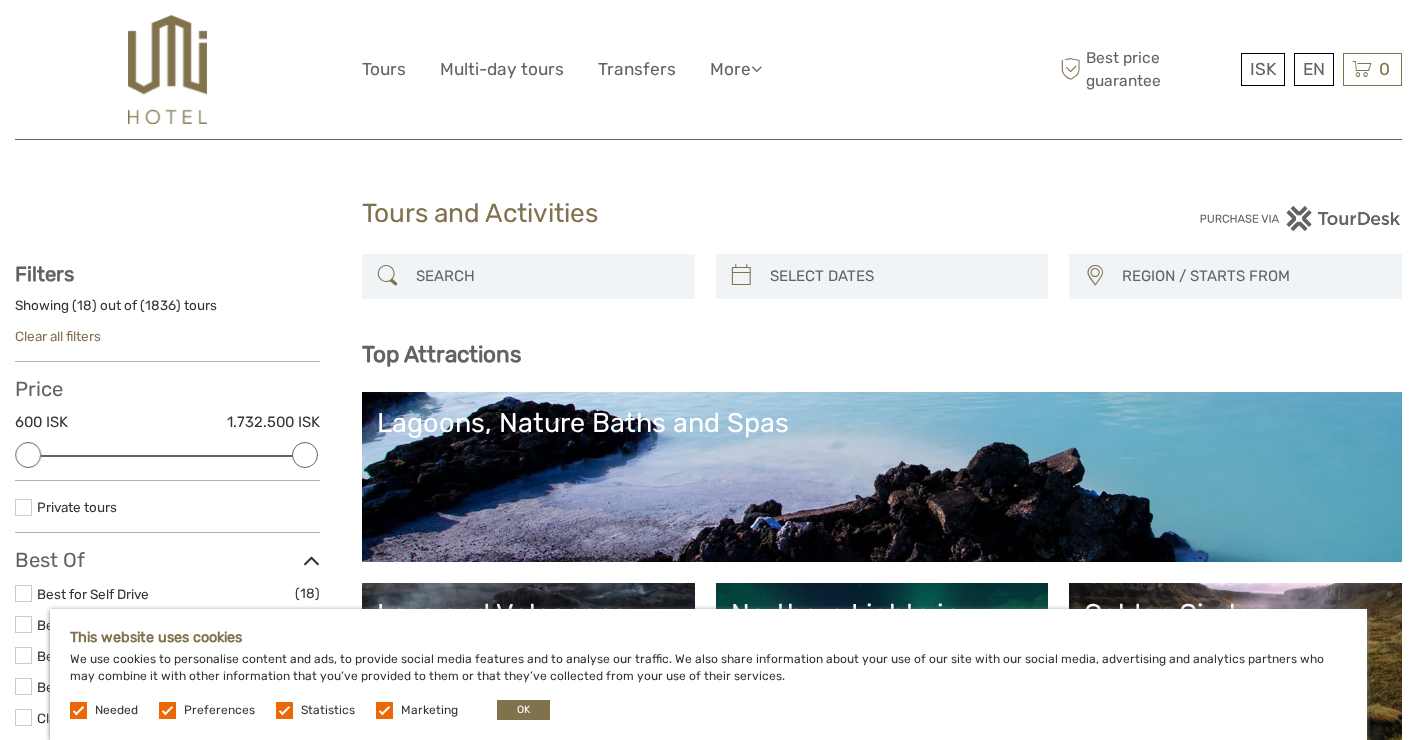 scroll, scrollTop: 0, scrollLeft: 0, axis: both 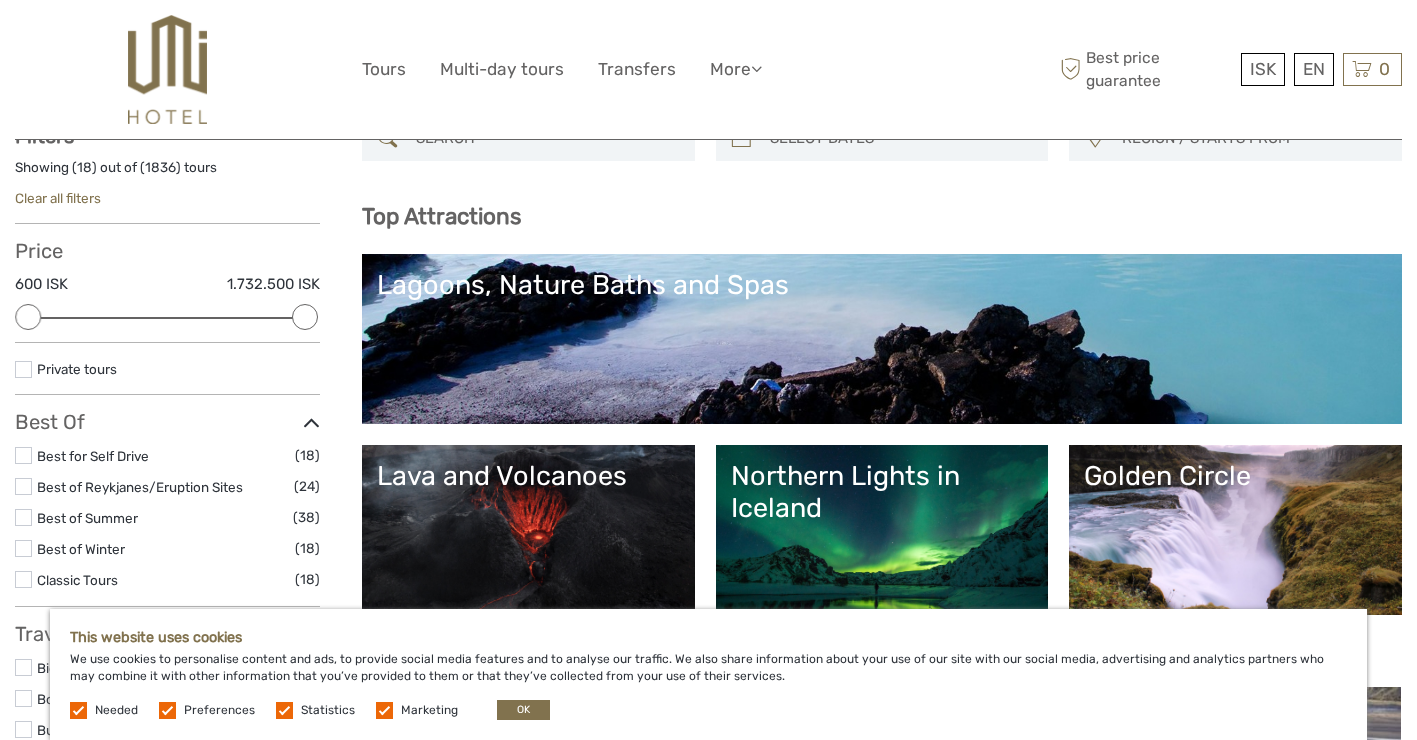 click at bounding box center (167, 69) 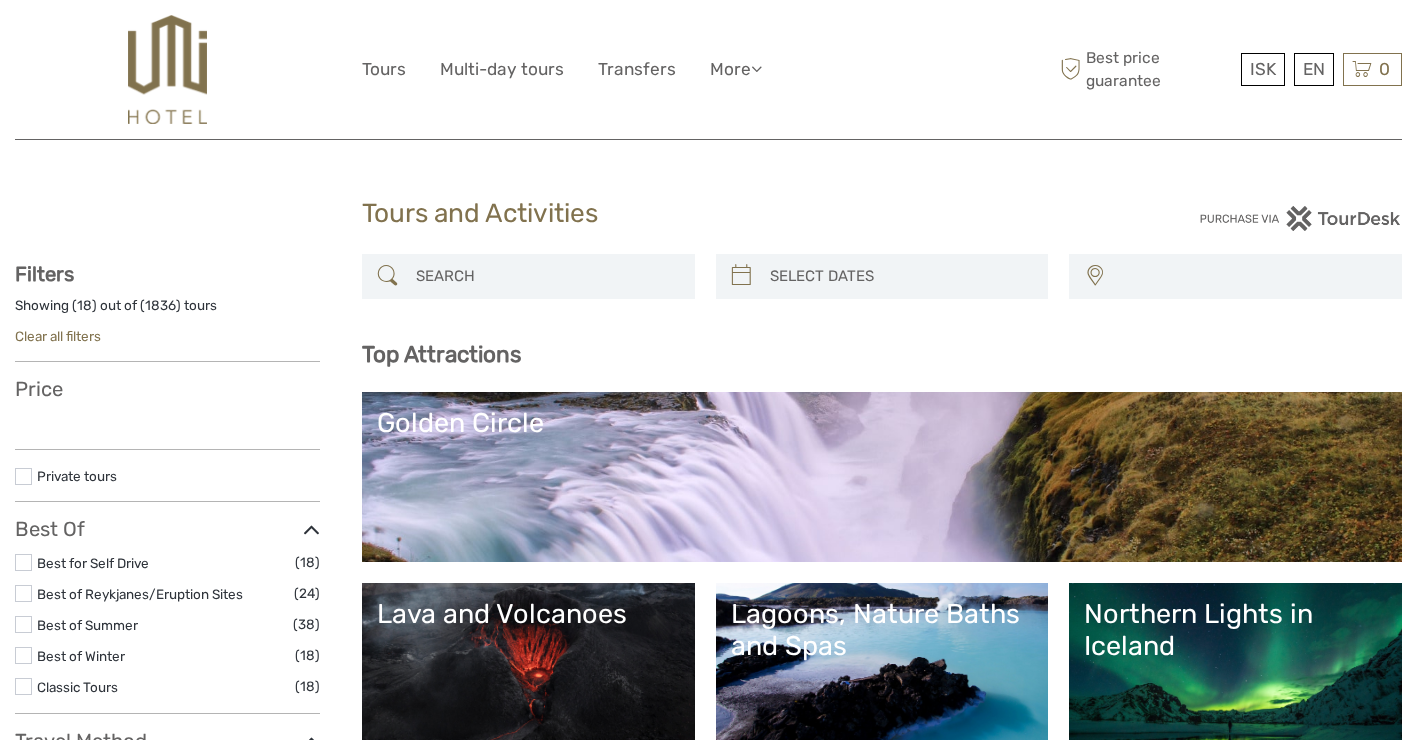 select 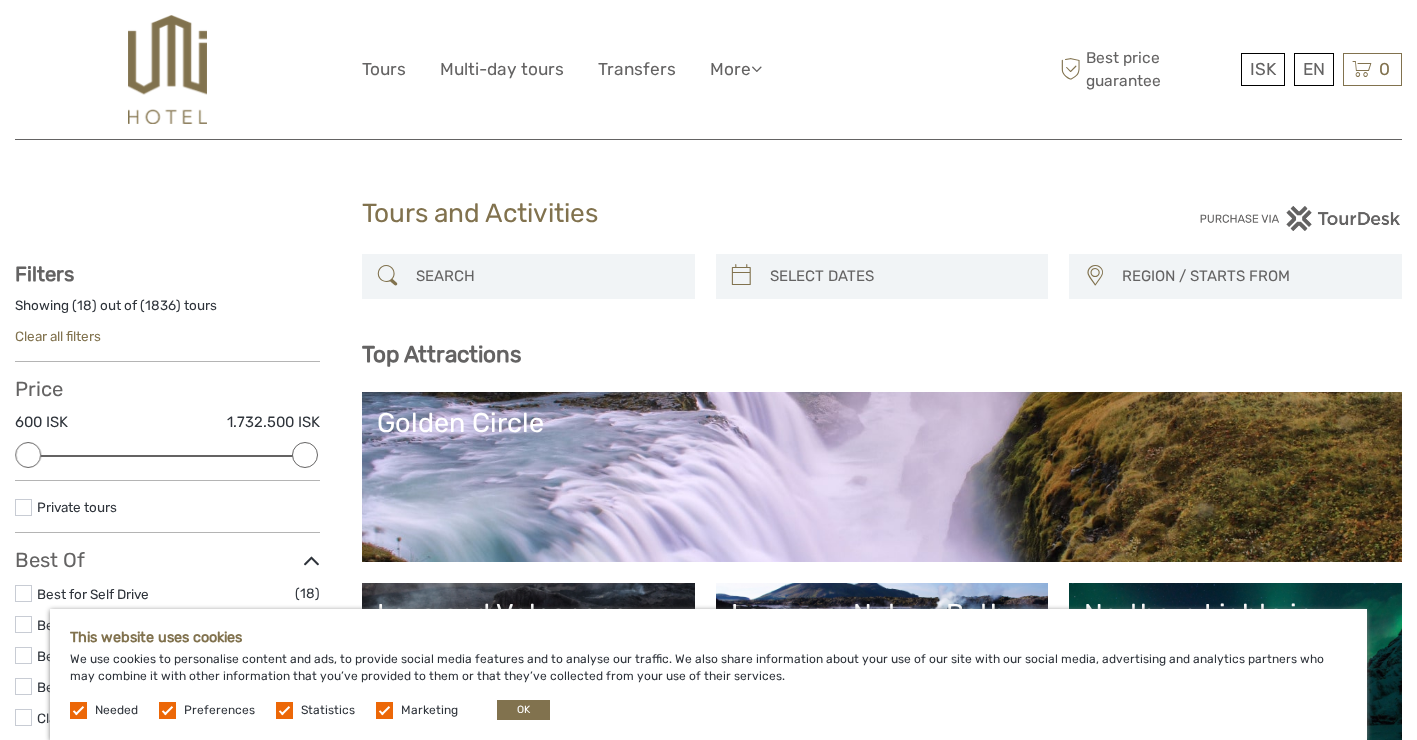 scroll, scrollTop: 0, scrollLeft: 0, axis: both 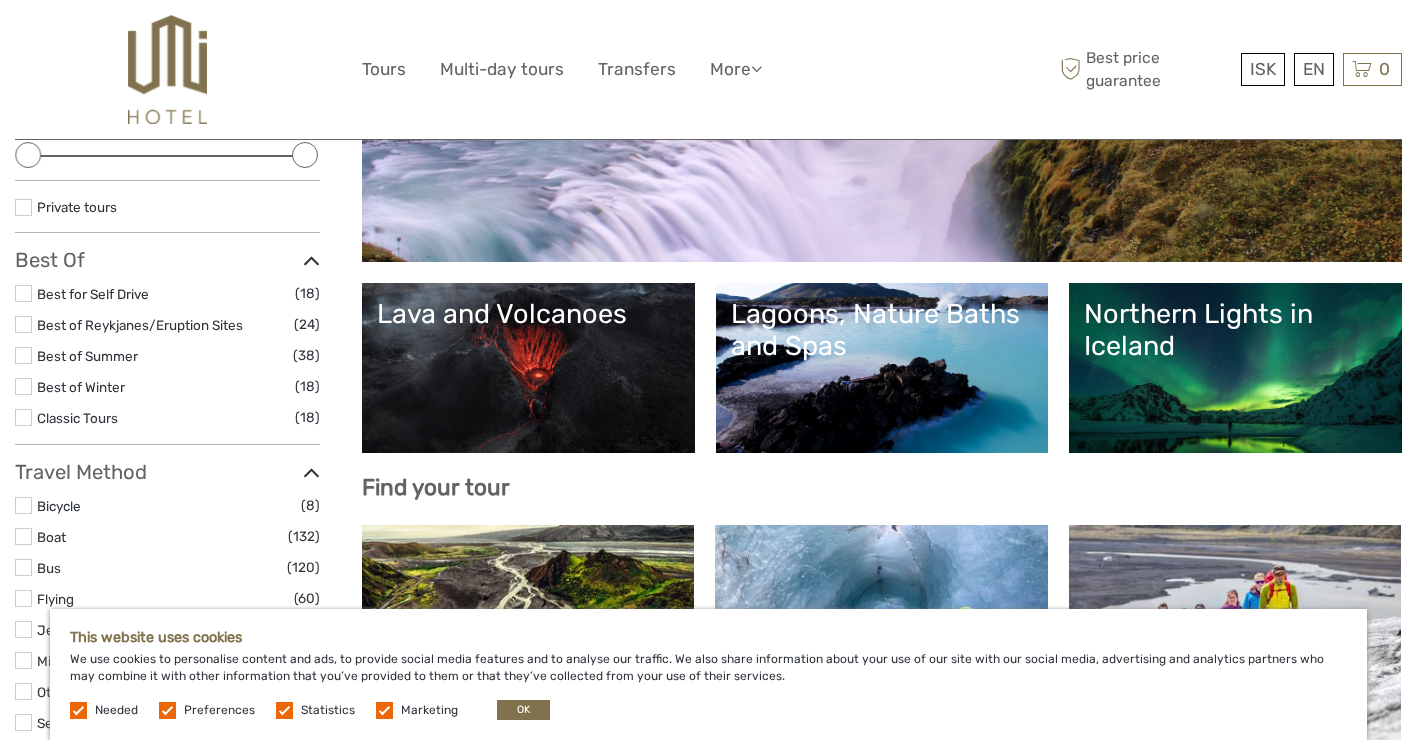 click at bounding box center (23, 293) 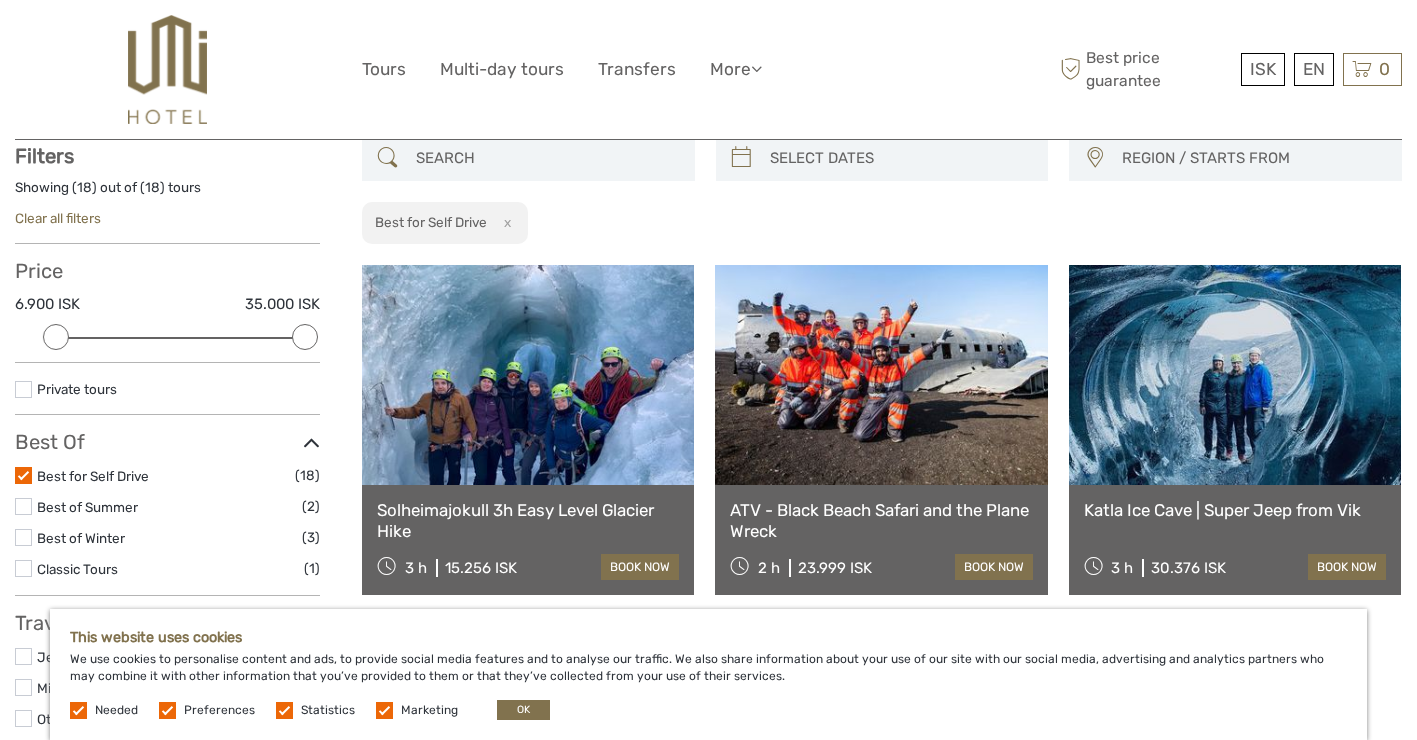 scroll, scrollTop: 113, scrollLeft: 0, axis: vertical 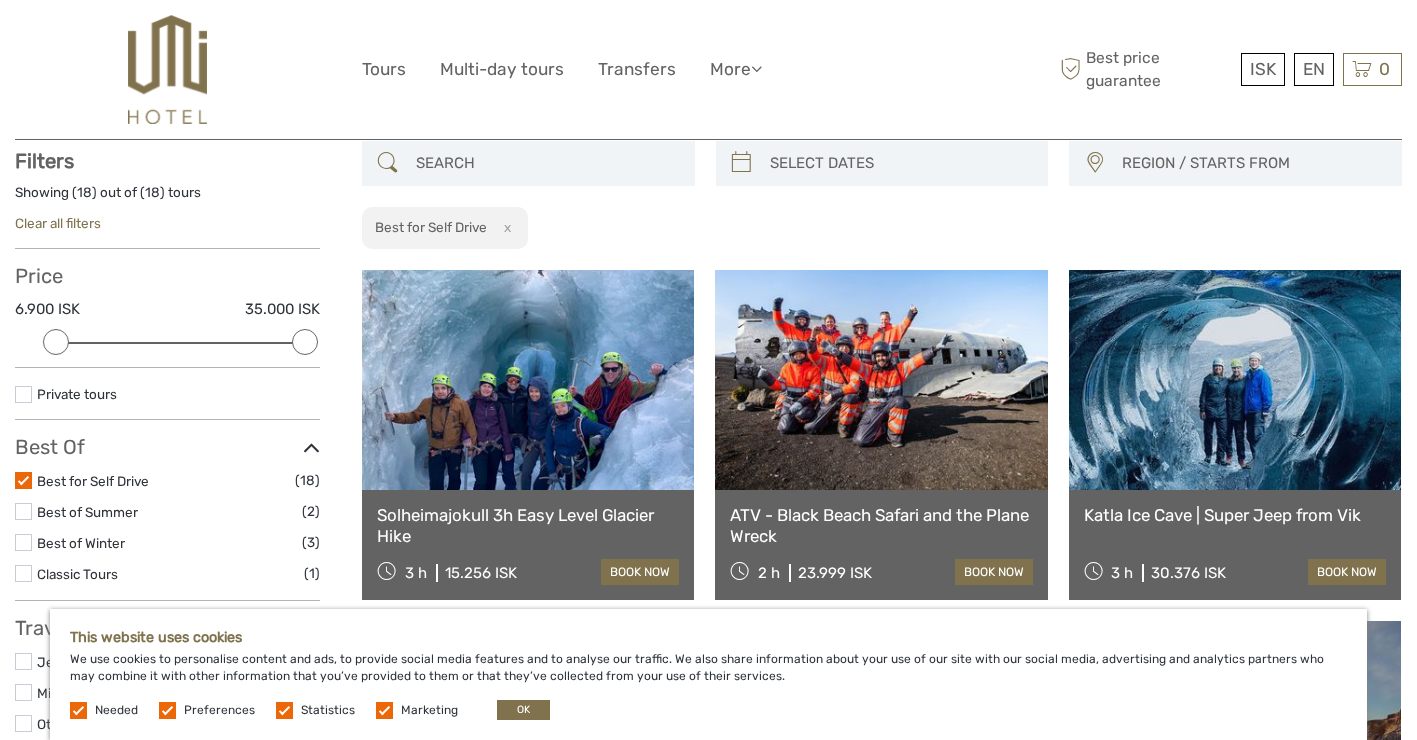 click on "ATV - Black Beach Safari and the Plane Wreck" at bounding box center (881, 525) 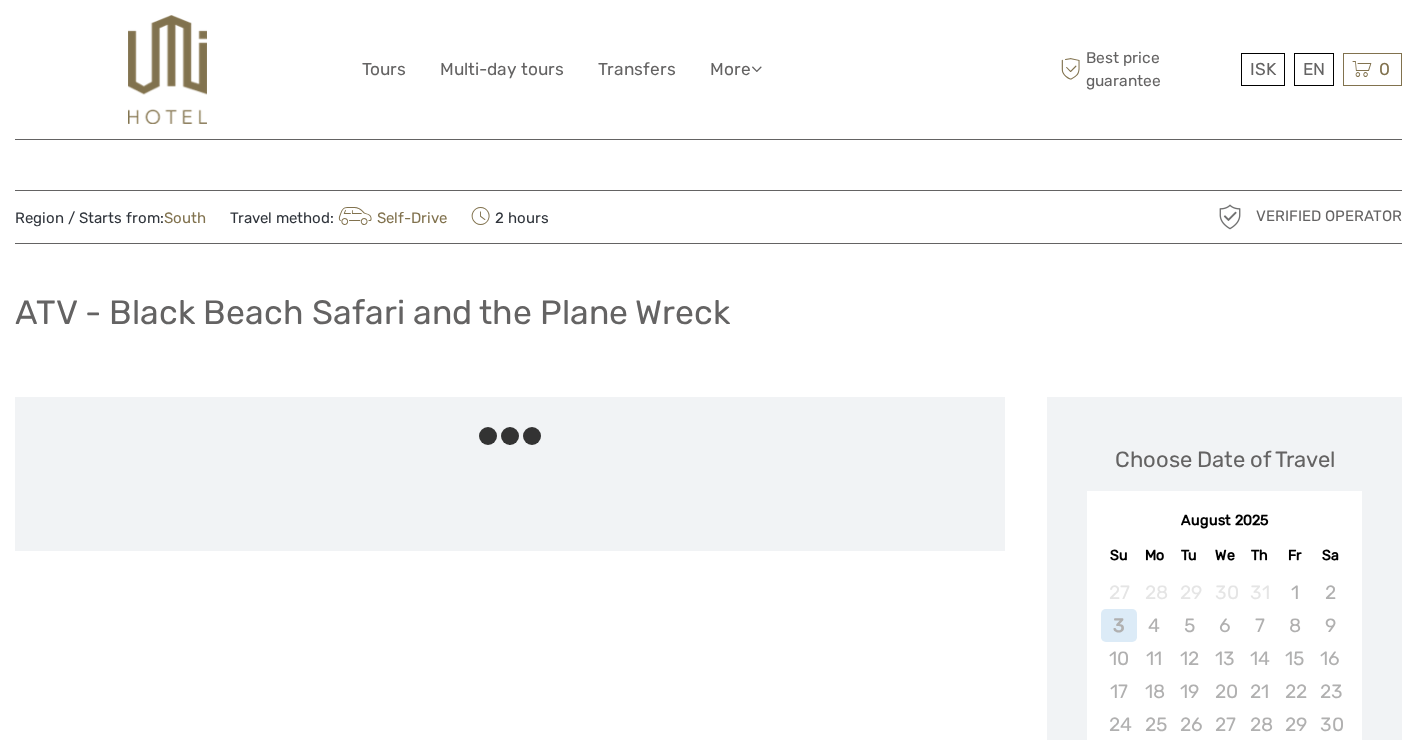 scroll, scrollTop: 0, scrollLeft: 0, axis: both 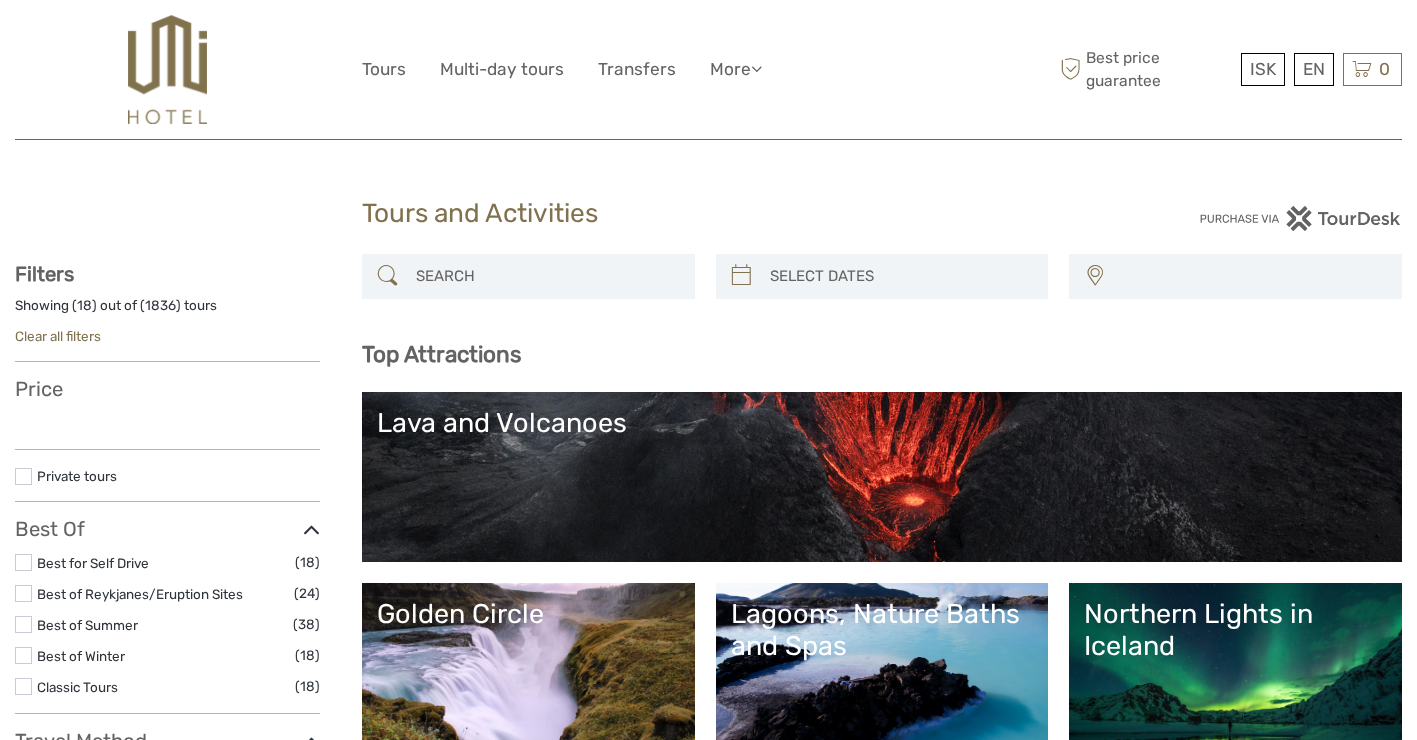 select 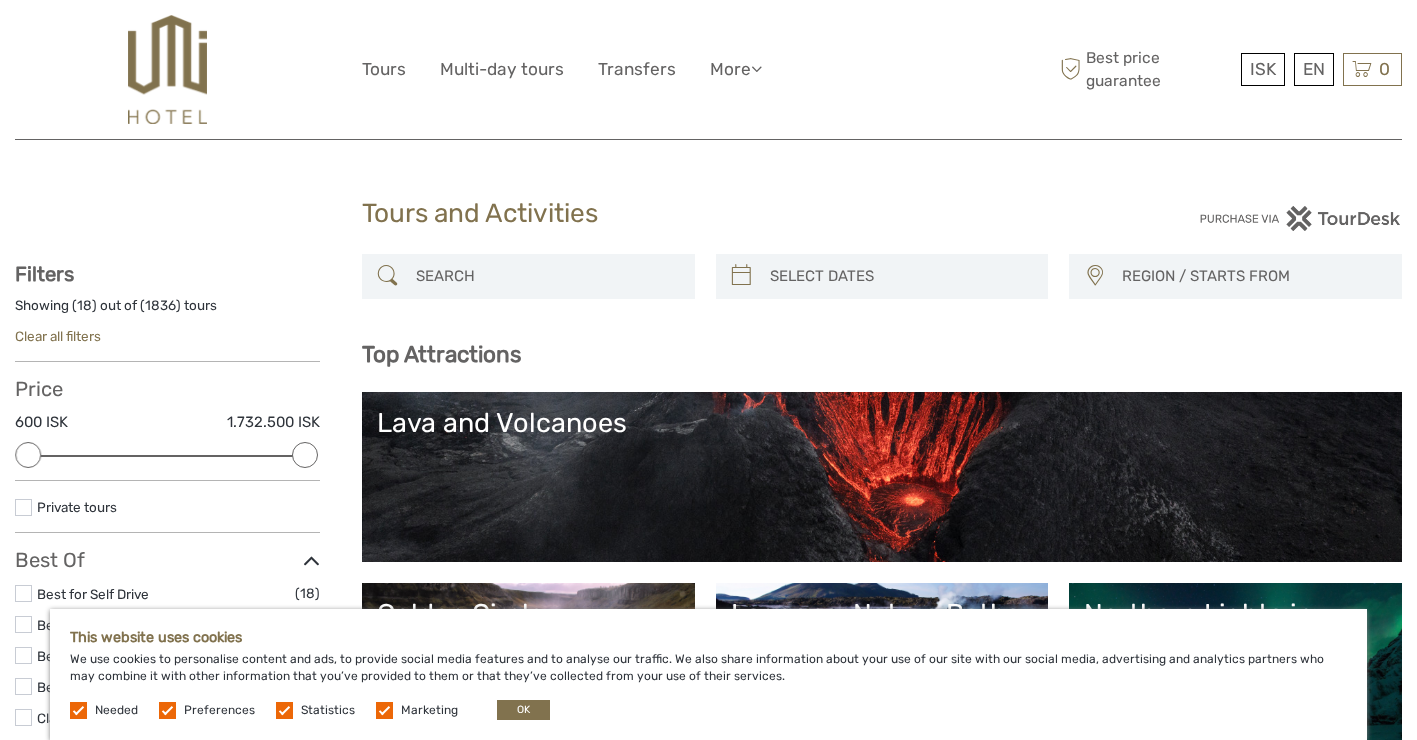 scroll, scrollTop: 0, scrollLeft: 0, axis: both 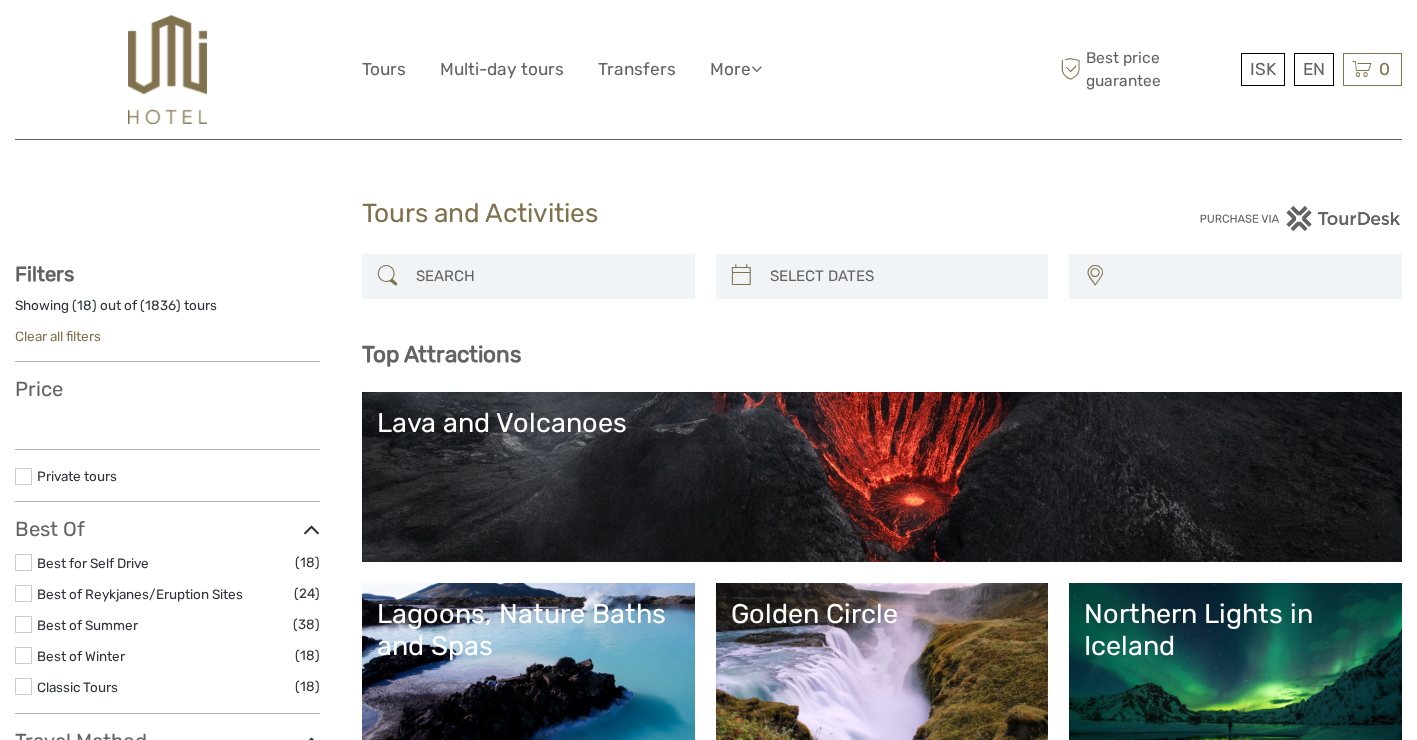 select 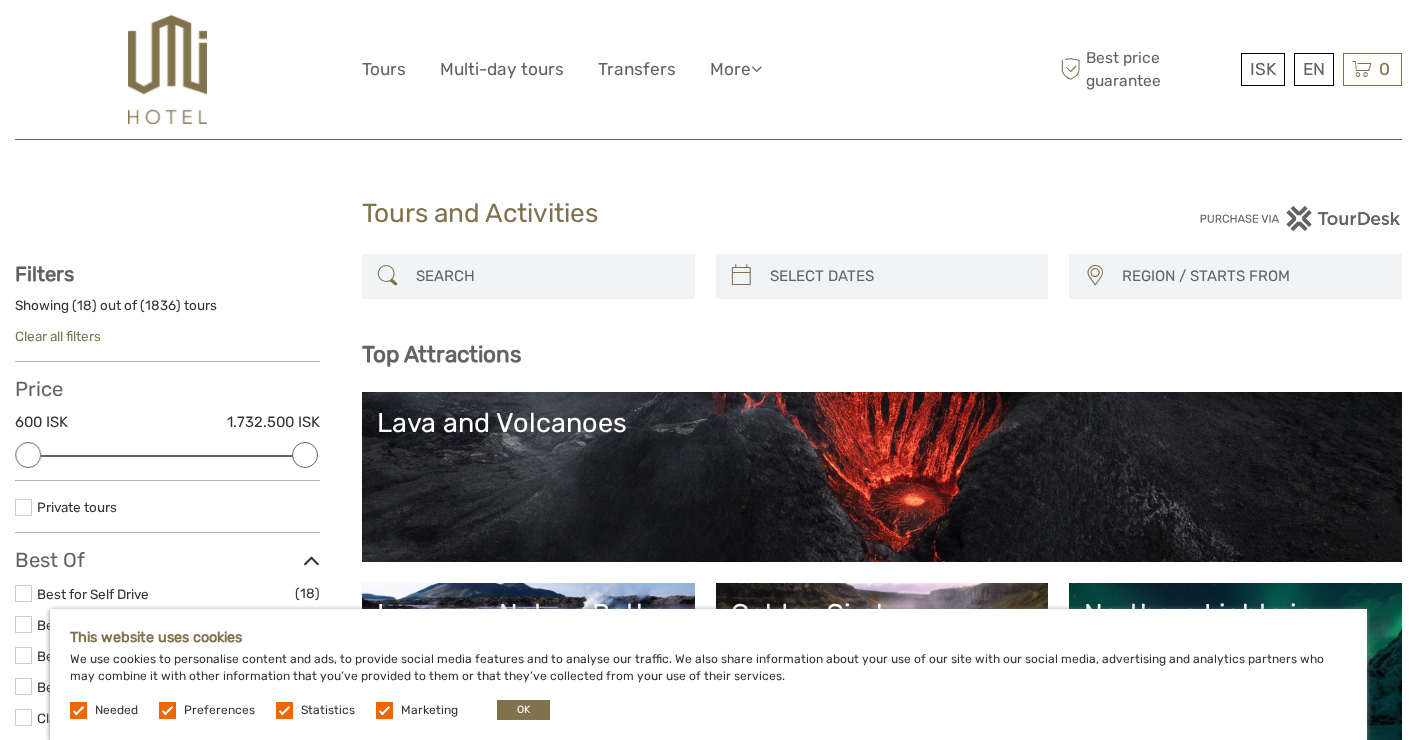 scroll, scrollTop: 0, scrollLeft: 0, axis: both 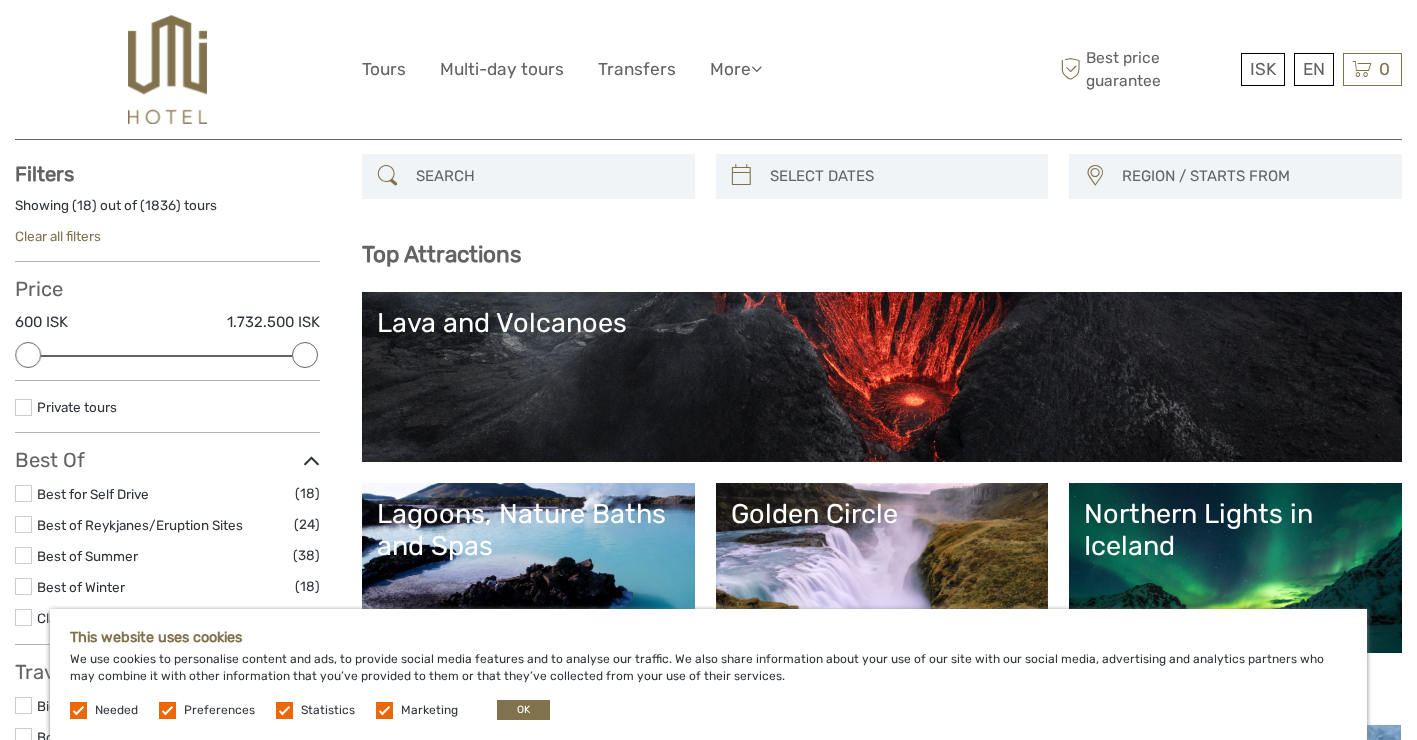 type on "03/08/2025" 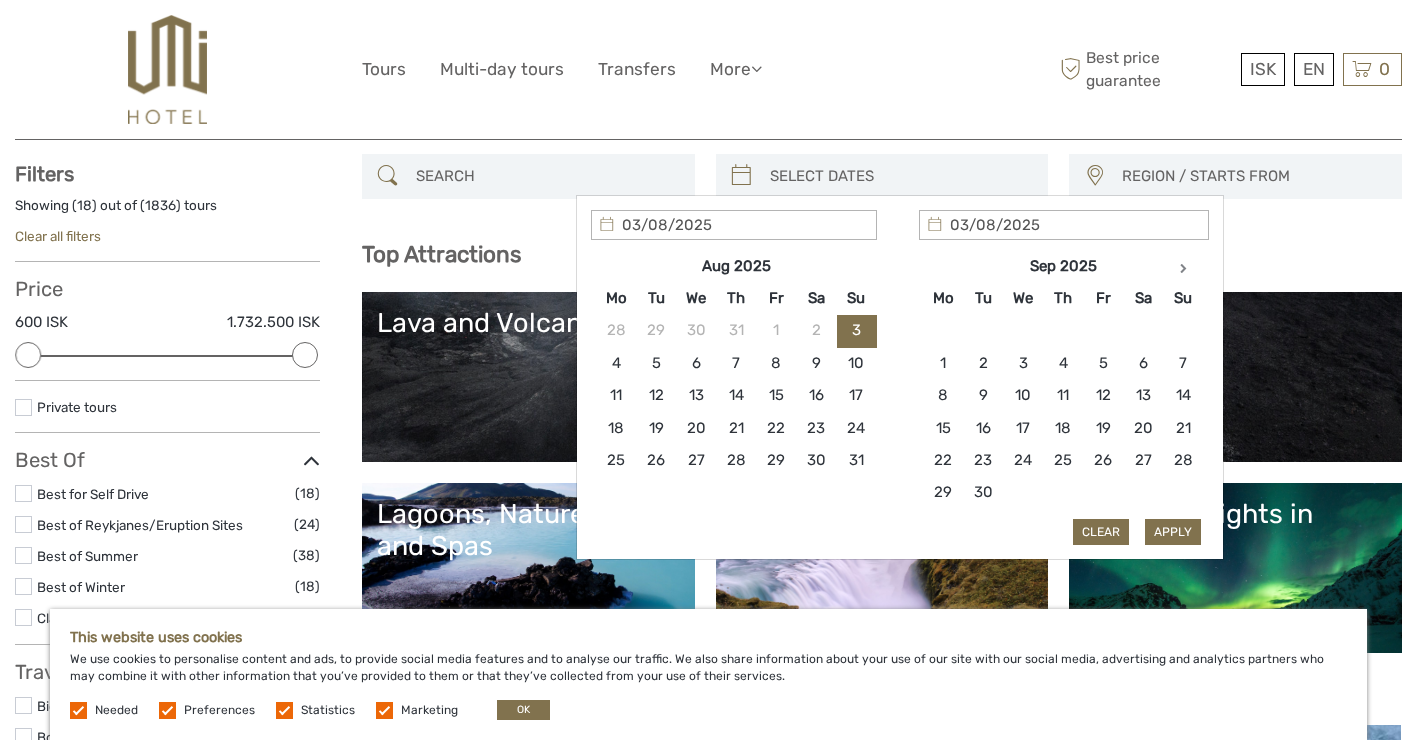 click at bounding box center [900, 176] 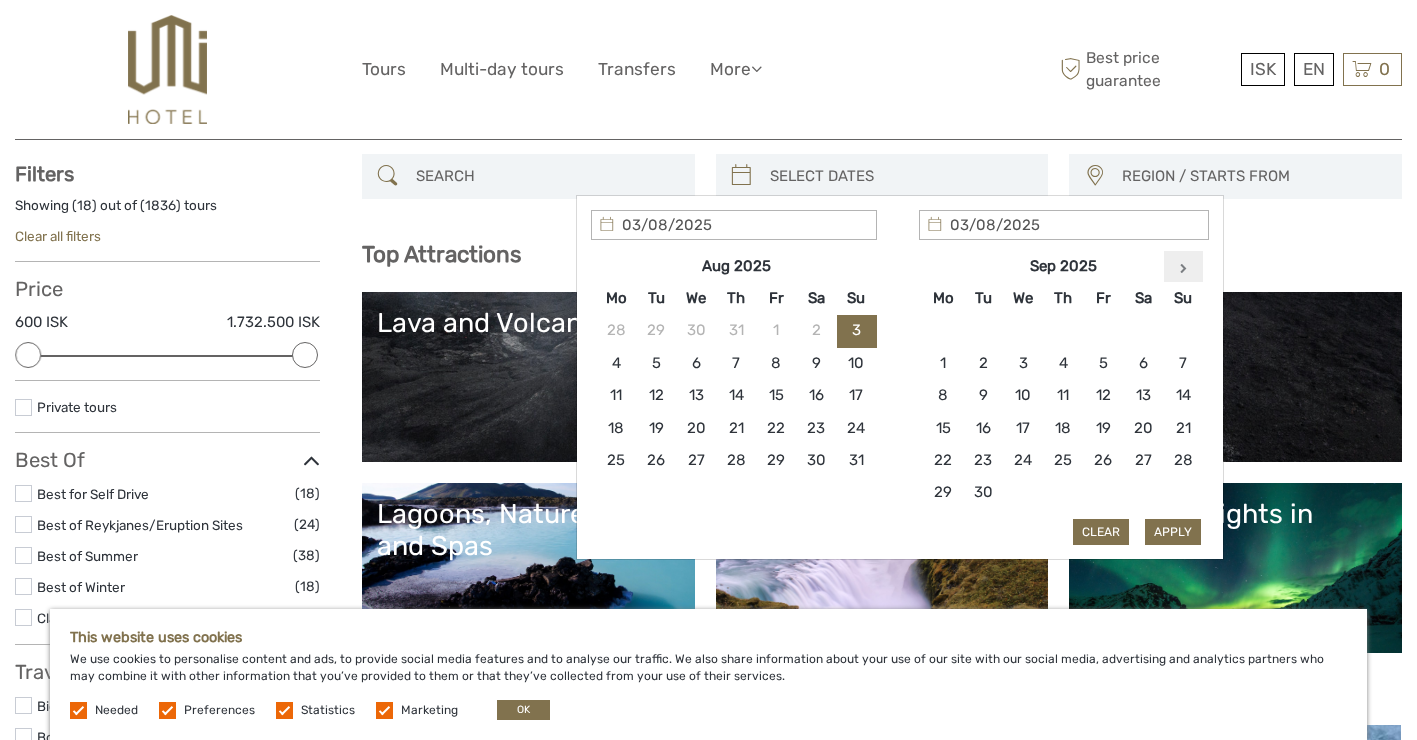 click at bounding box center [1183, 268] 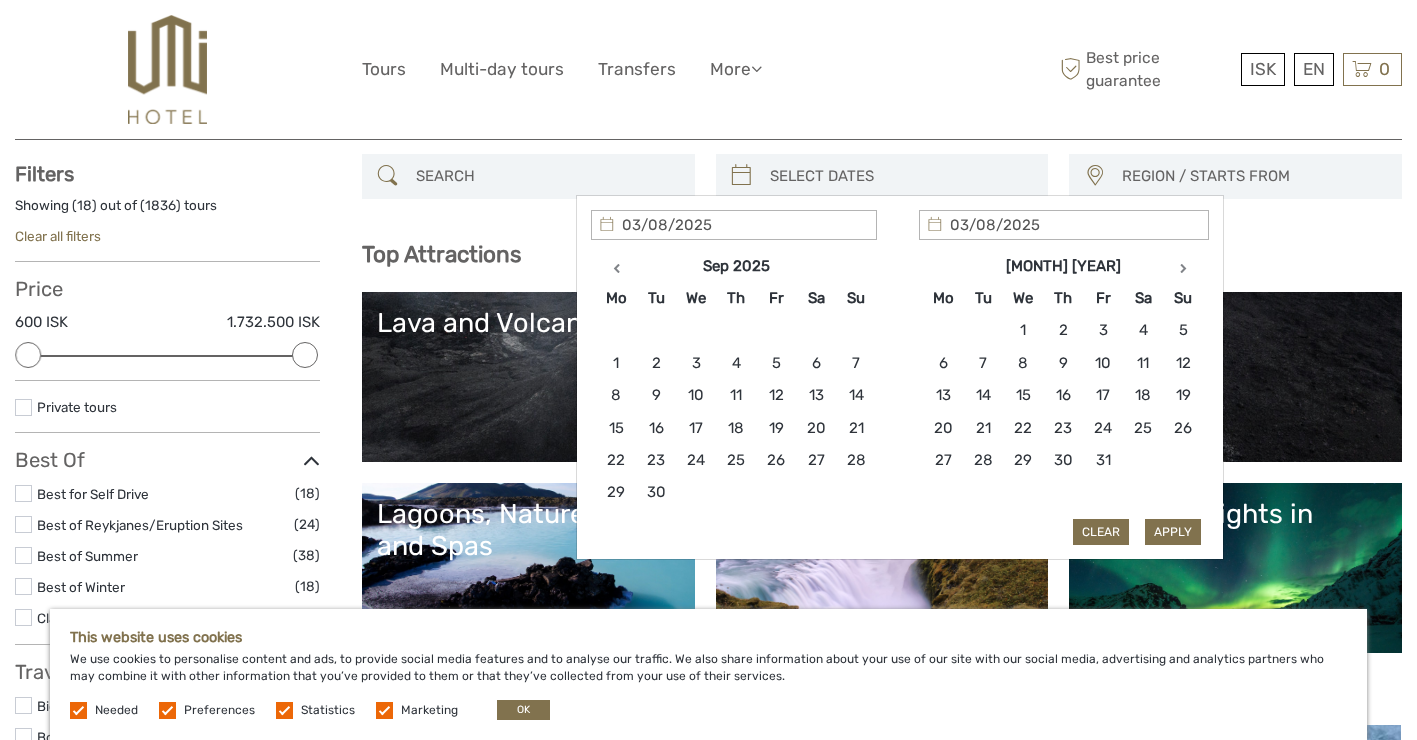 click at bounding box center (1183, 268) 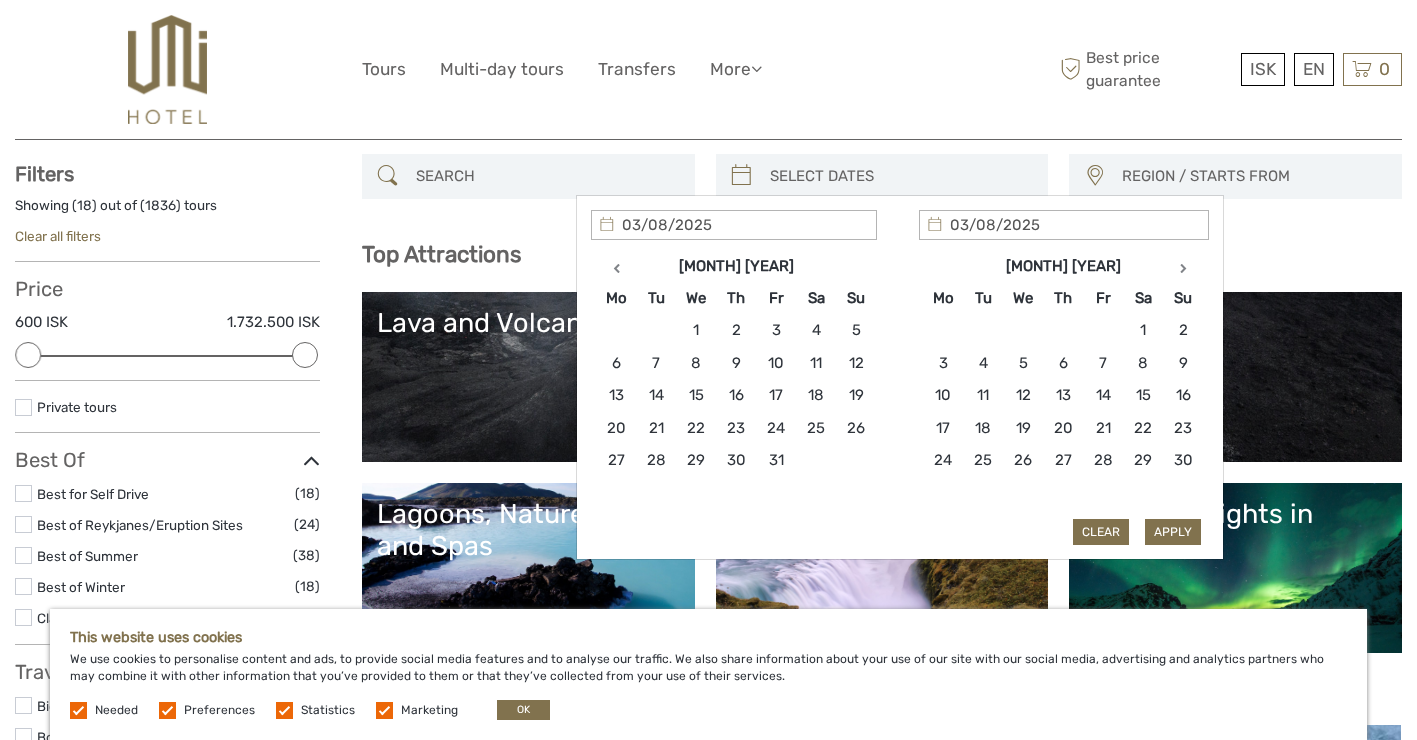 click at bounding box center (1183, 268) 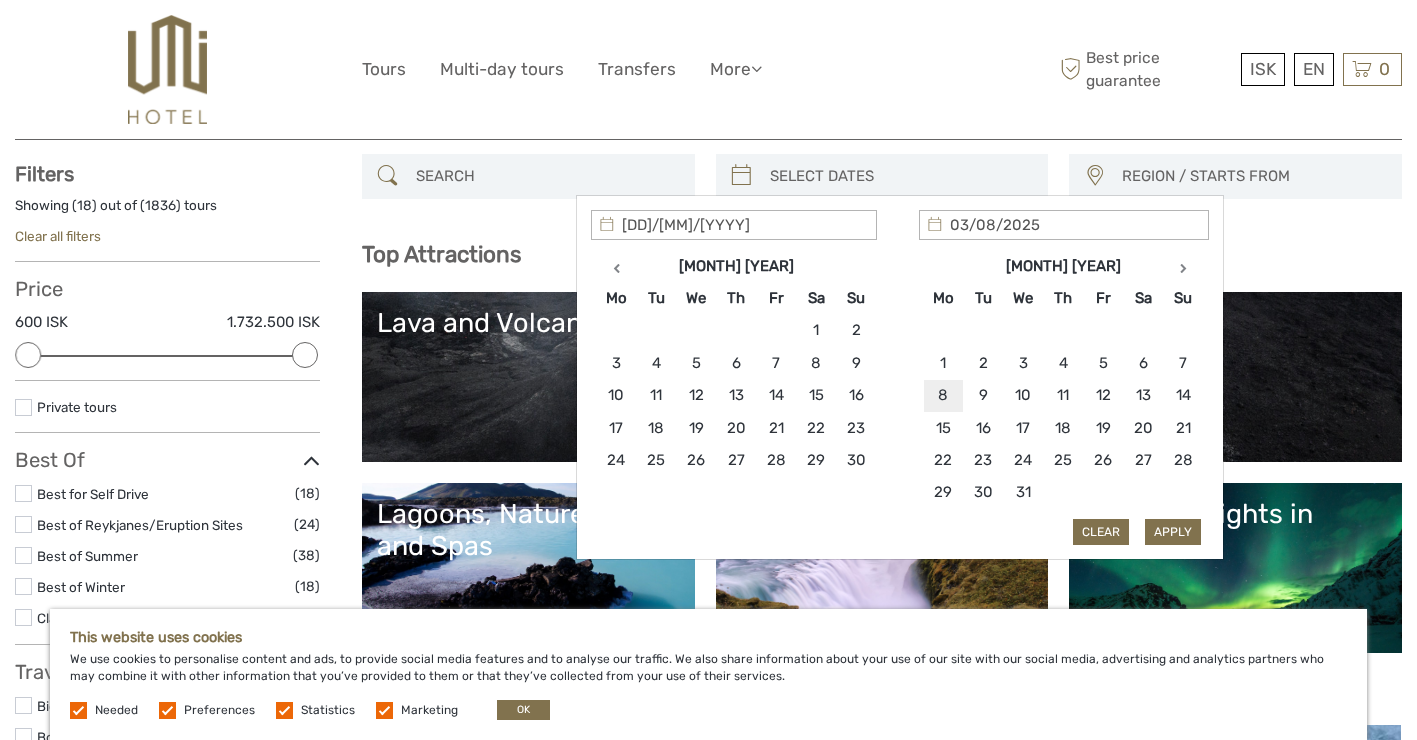 type on "[DD]/[MM]/[YYYY]" 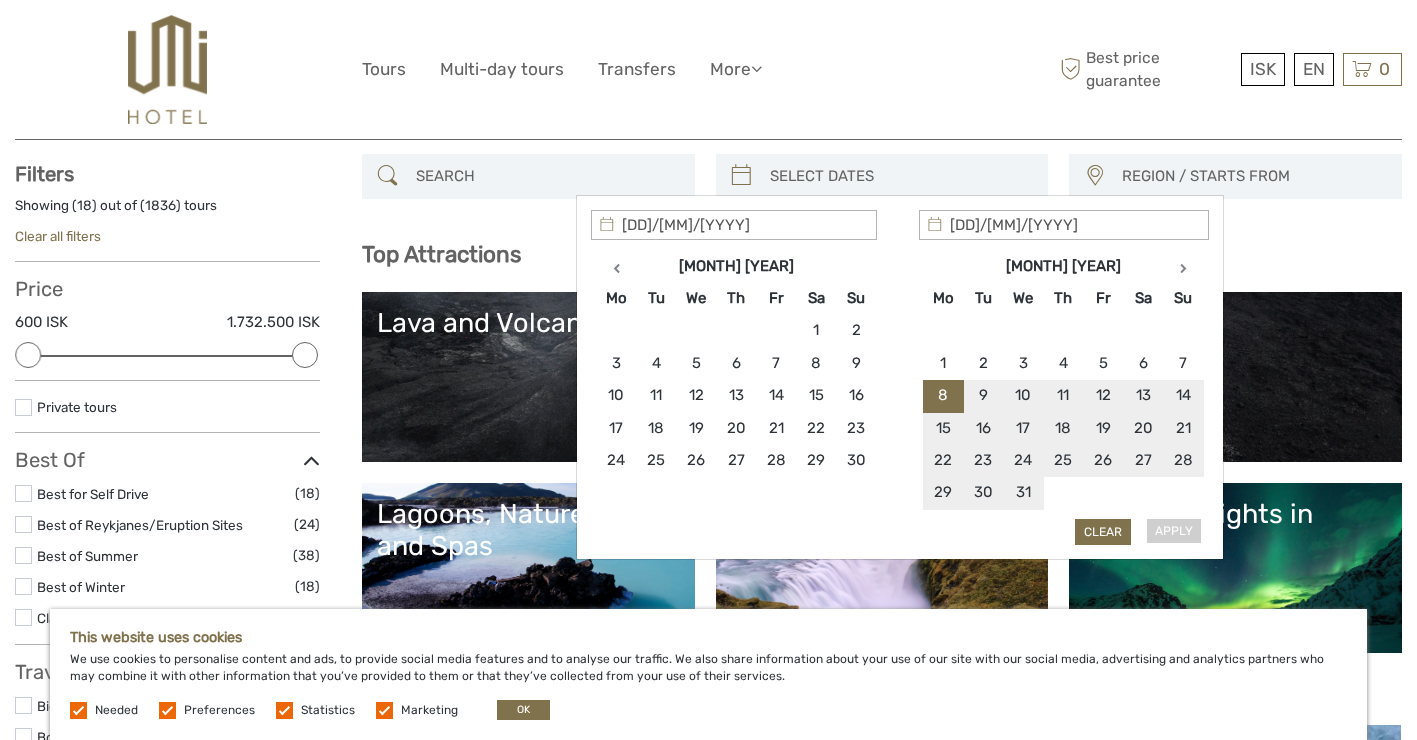 type on "[DD]/[MM]/[YYYY]" 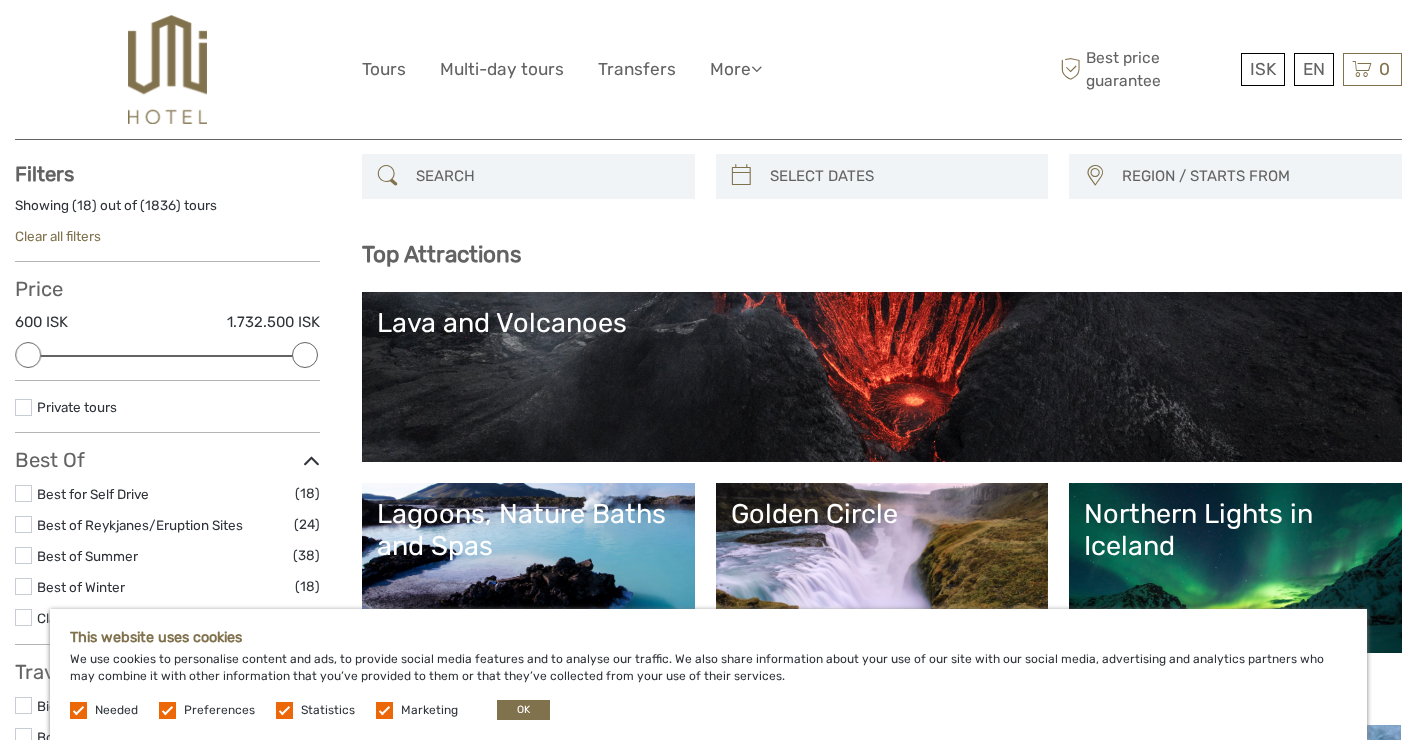 click on "Top Attractions
Northern Lights in [COUNTRY]
Golden Circle
Lagoons, Nature Baths and Spas
Lava and Volcanoes
Golden Circle
Lava and Volcanoes
Northern Lights in [COUNTRY]
Lagoons, Nature Baths and Spas
Golden Circle
Lava and Volcanoes
Northern Lights in [COUNTRY]
Lagoons, Nature Baths and Spas
Golden Circle
Lava and Volcanoes
Northern Lights in [COUNTRY]" at bounding box center (882, 471) 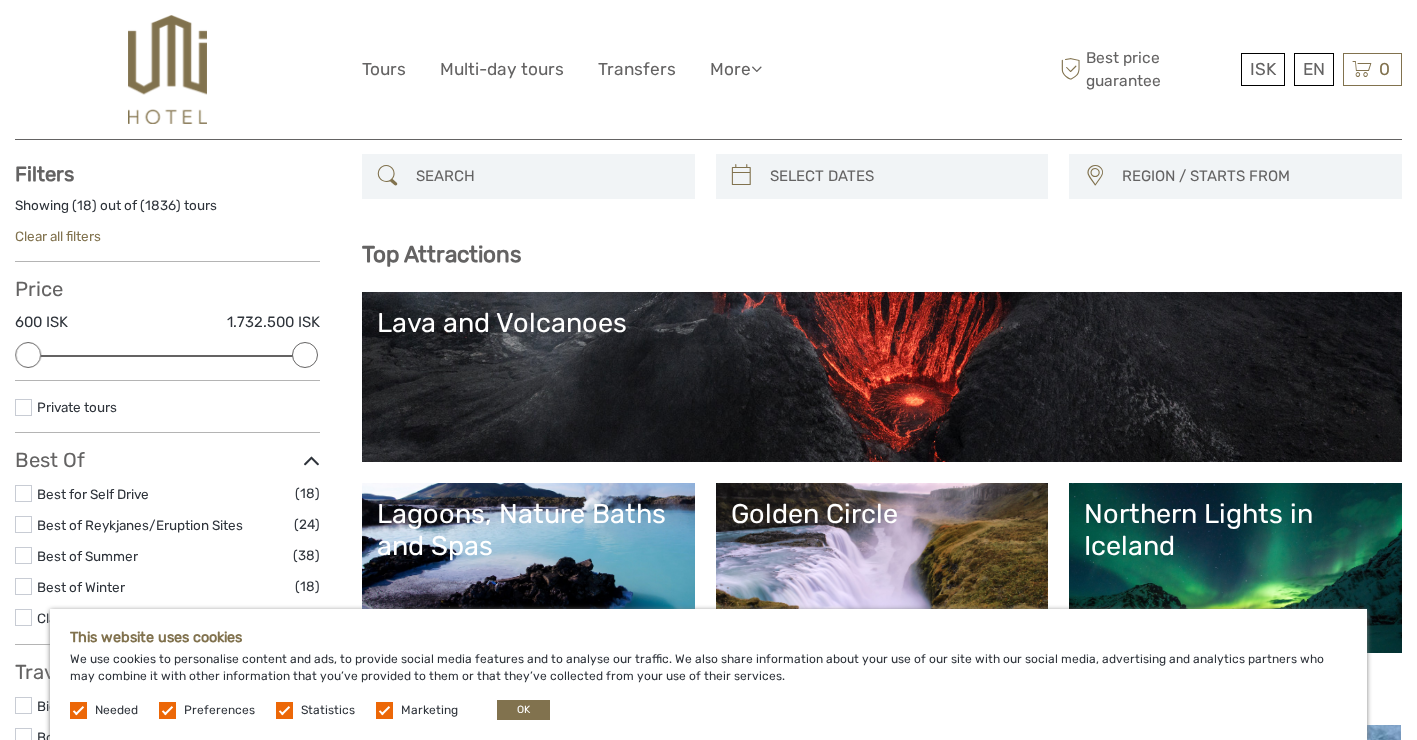 click at bounding box center [882, 176] 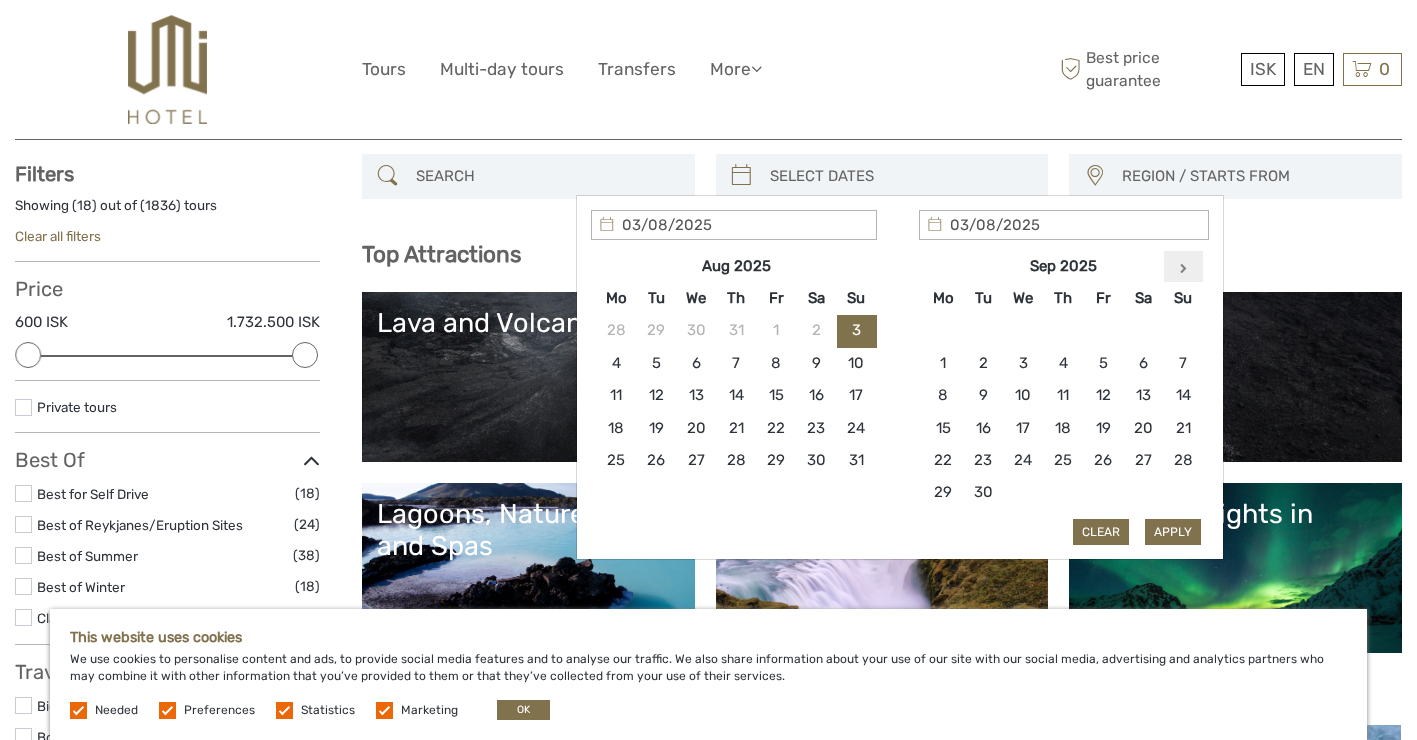 click at bounding box center [1183, 268] 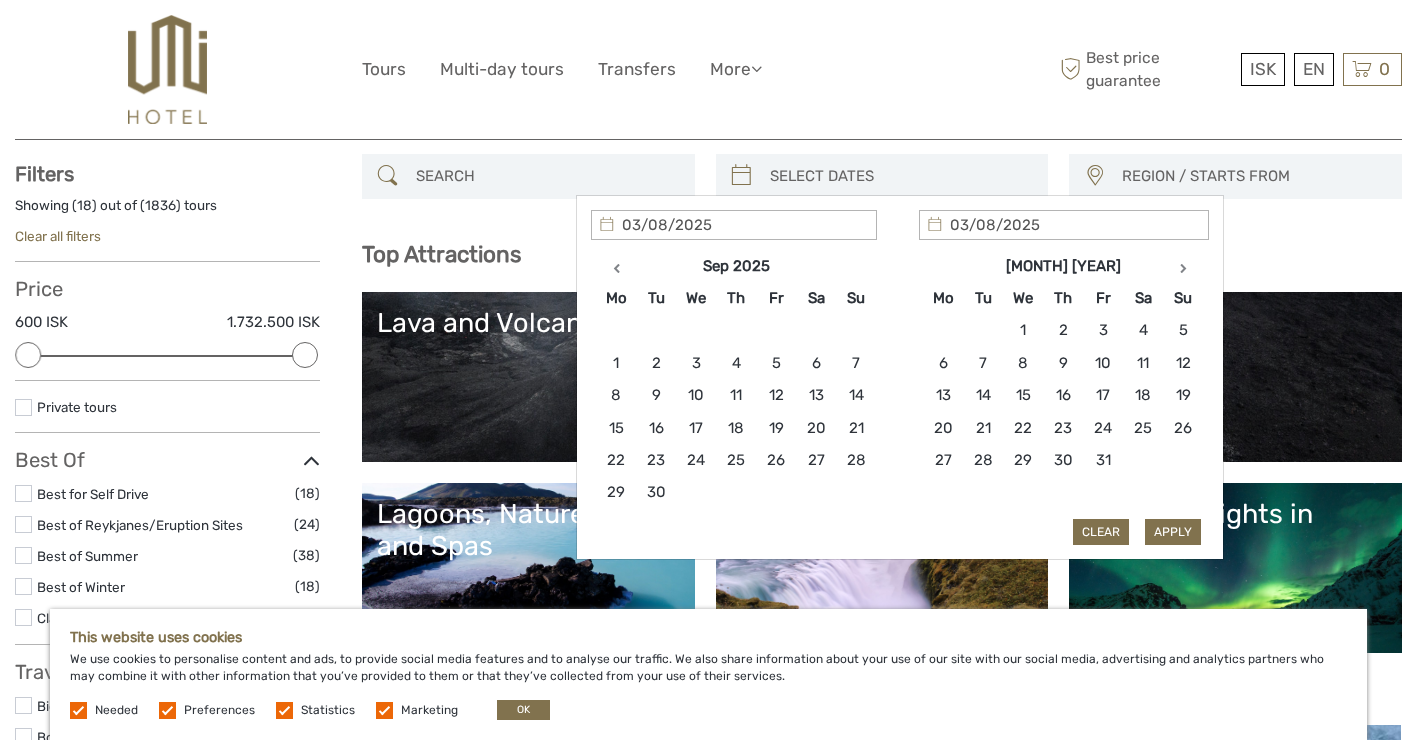 click at bounding box center (1183, 268) 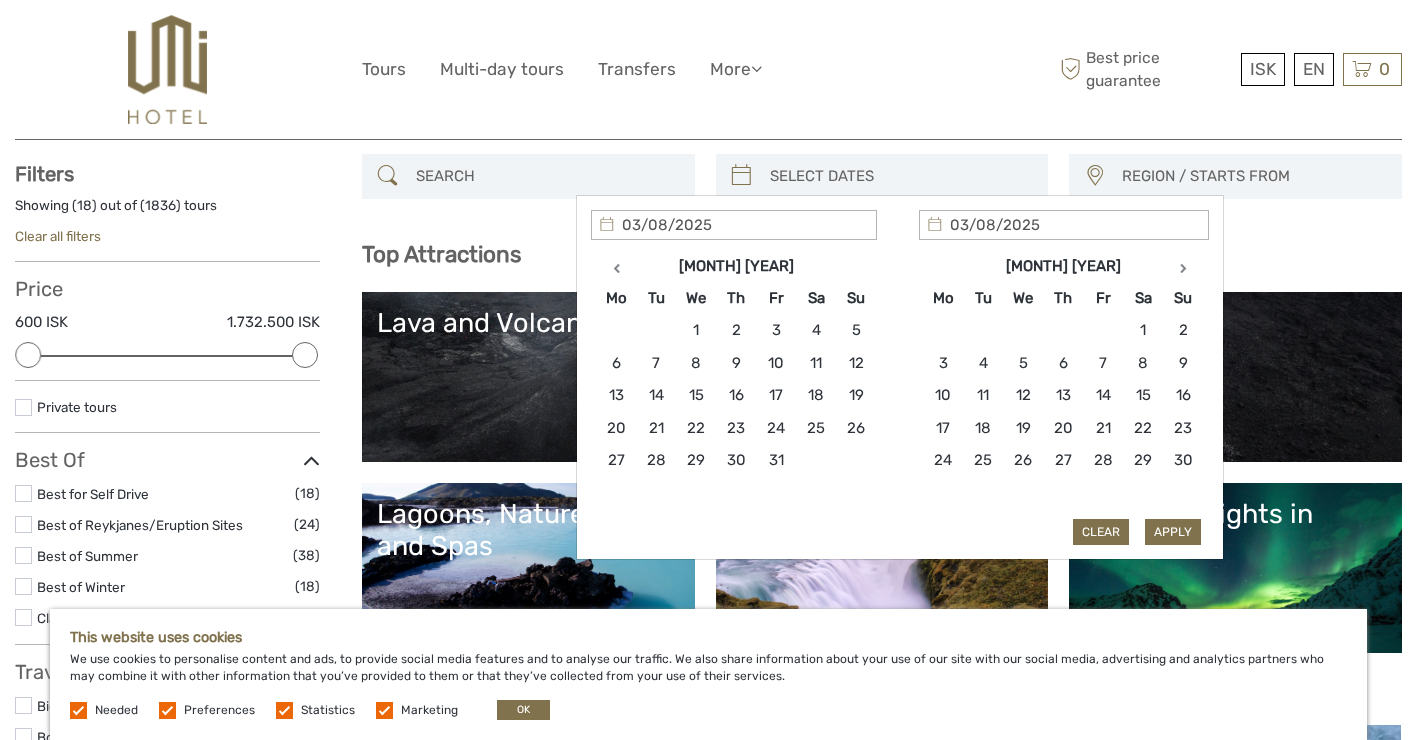 click at bounding box center [1183, 268] 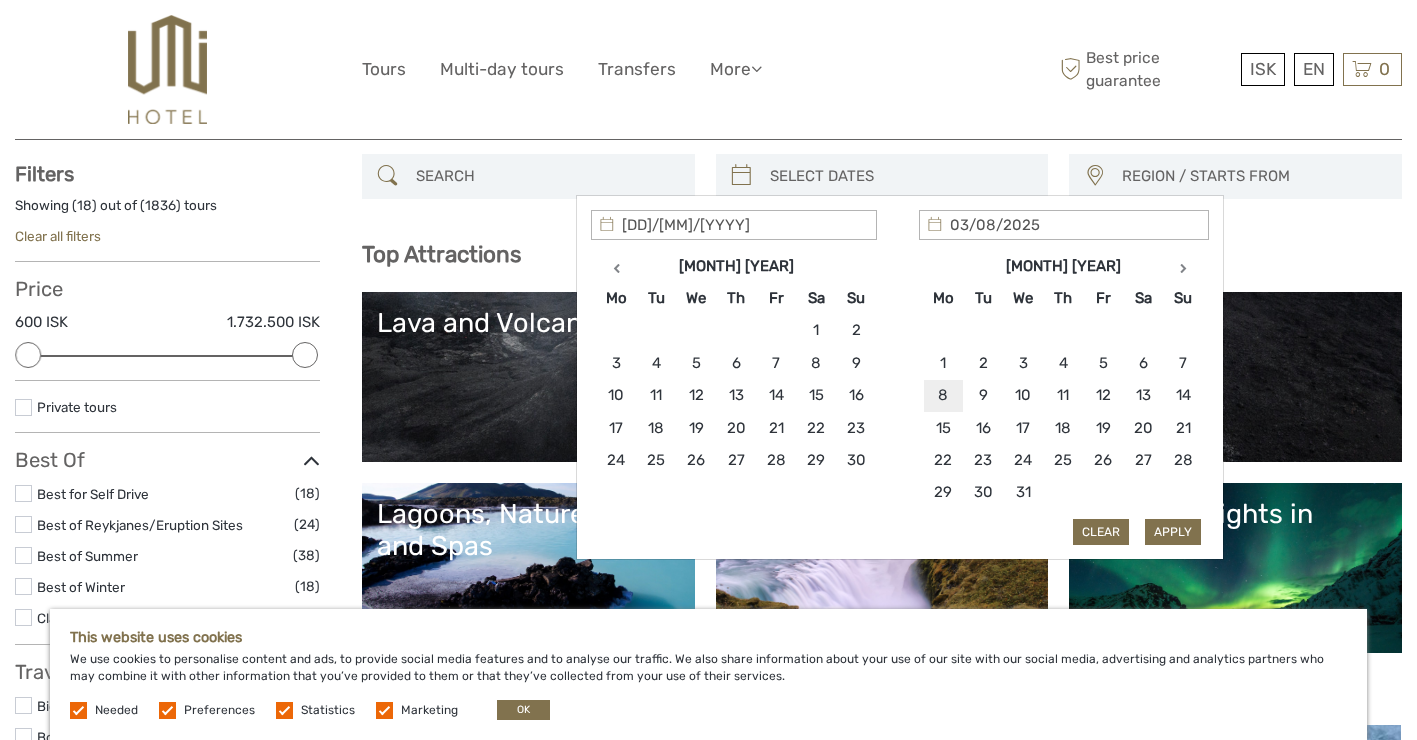 type on "[DD]/[MM]/[YYYY]" 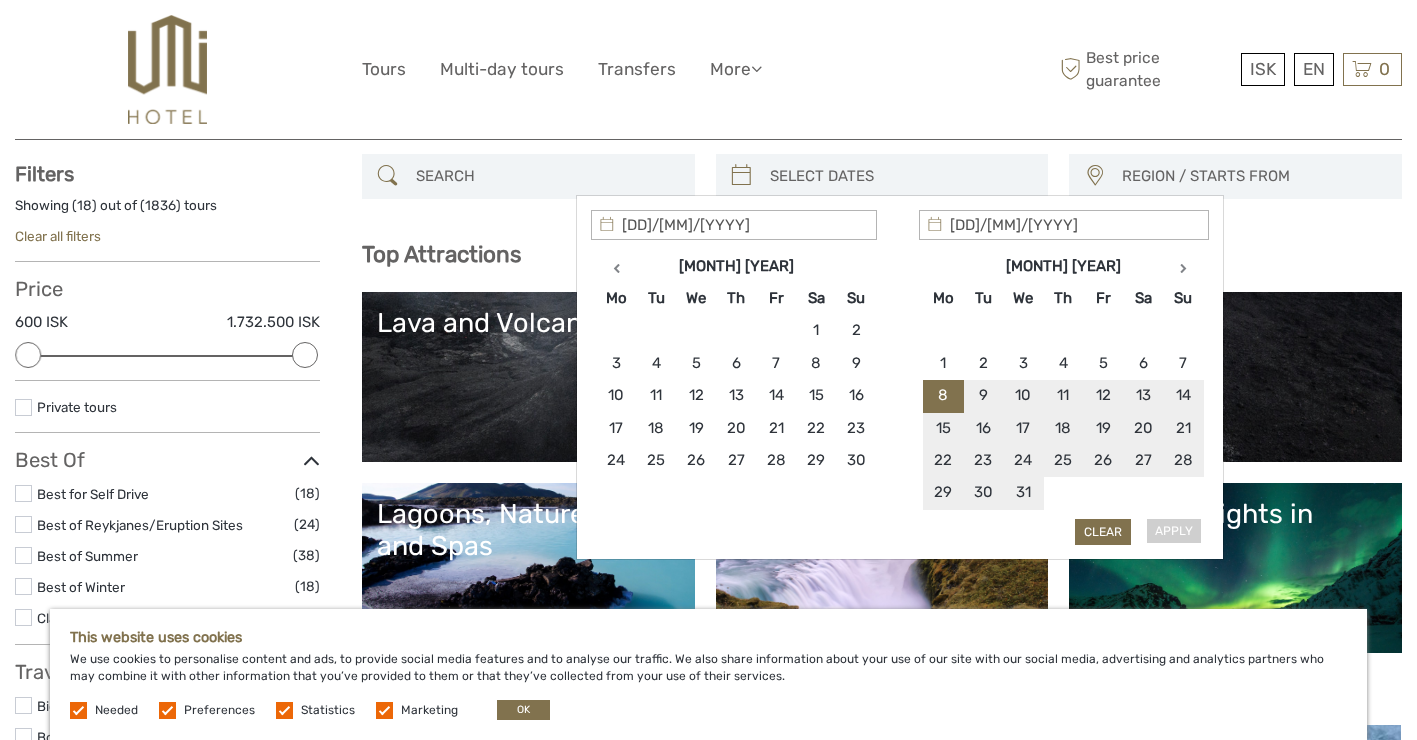 click on "Apply   Clear" at bounding box center [900, 378] 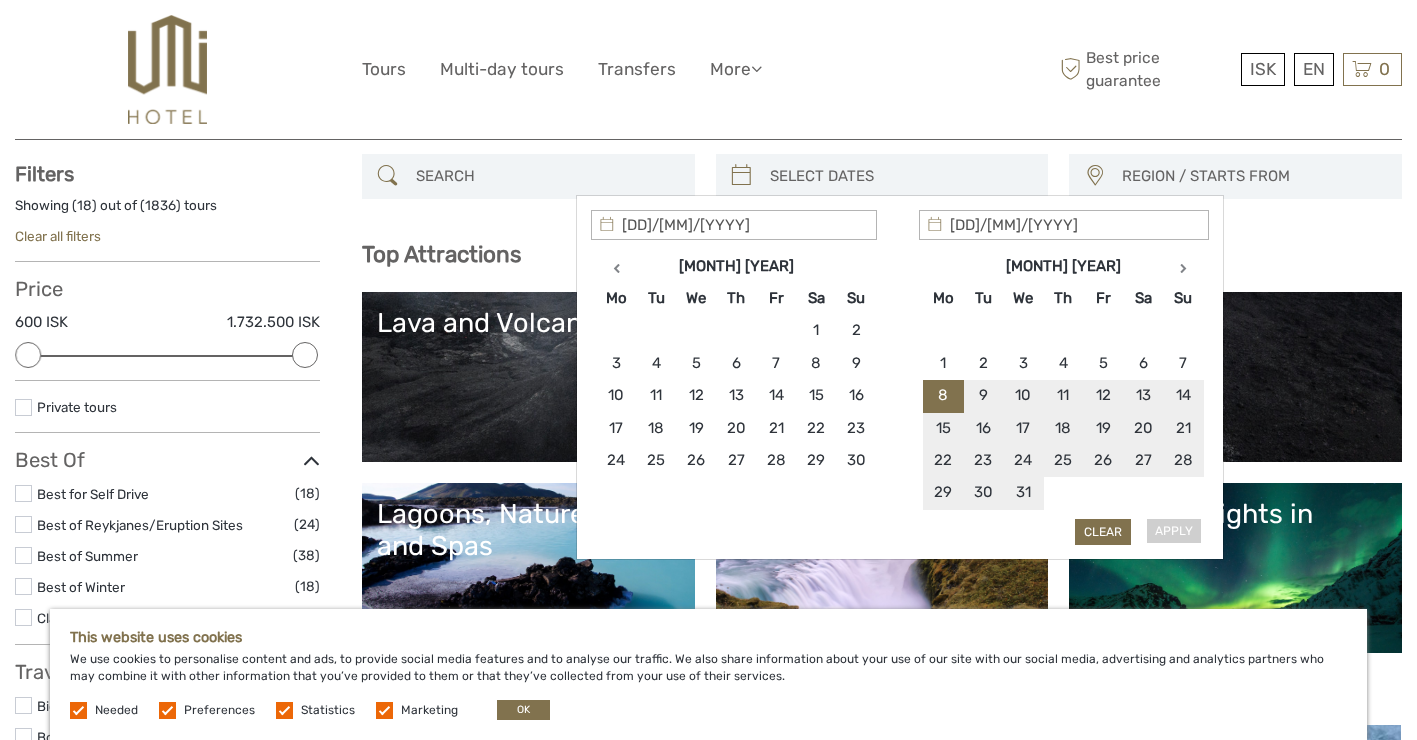 type on "[DD]/[MM]/[YYYY]" 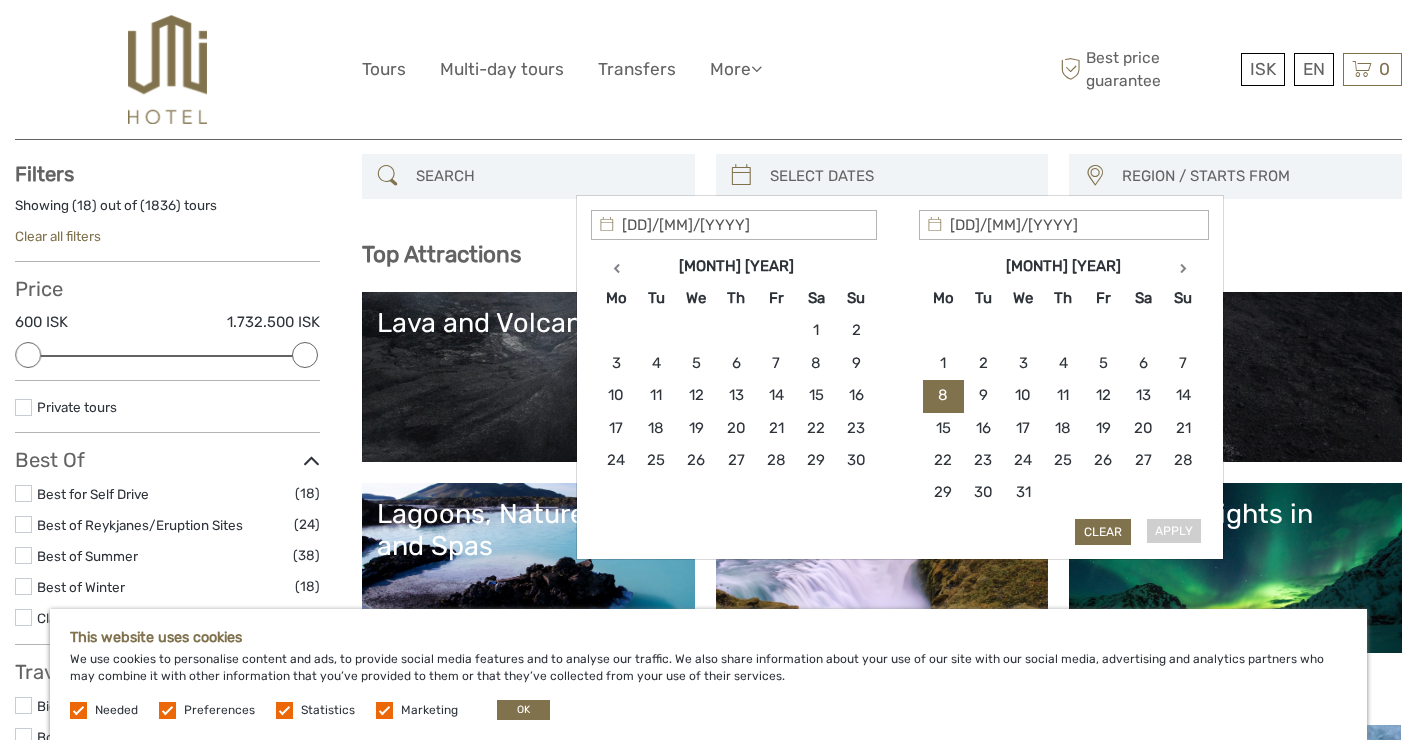 type on "[DD]/[MM]/[YYYY]" 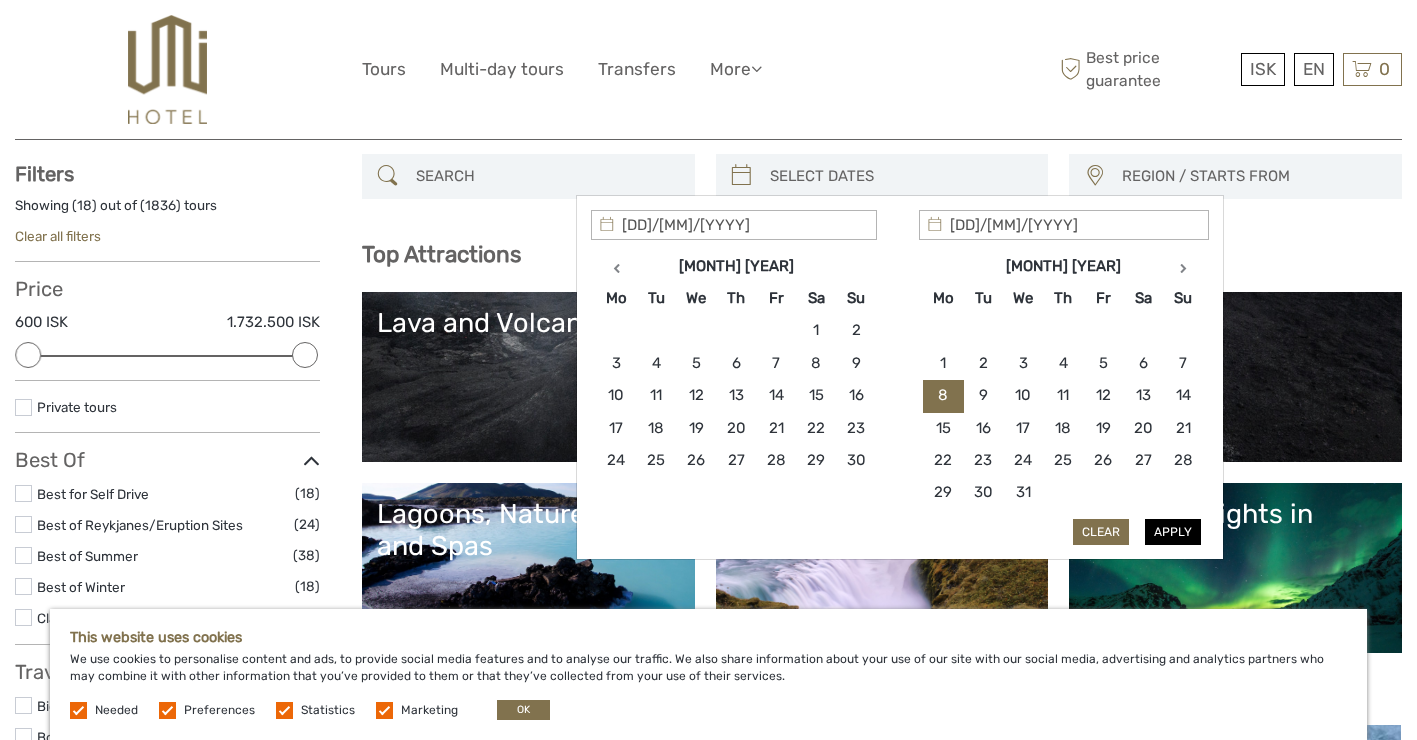 click on "Apply" at bounding box center [1173, 532] 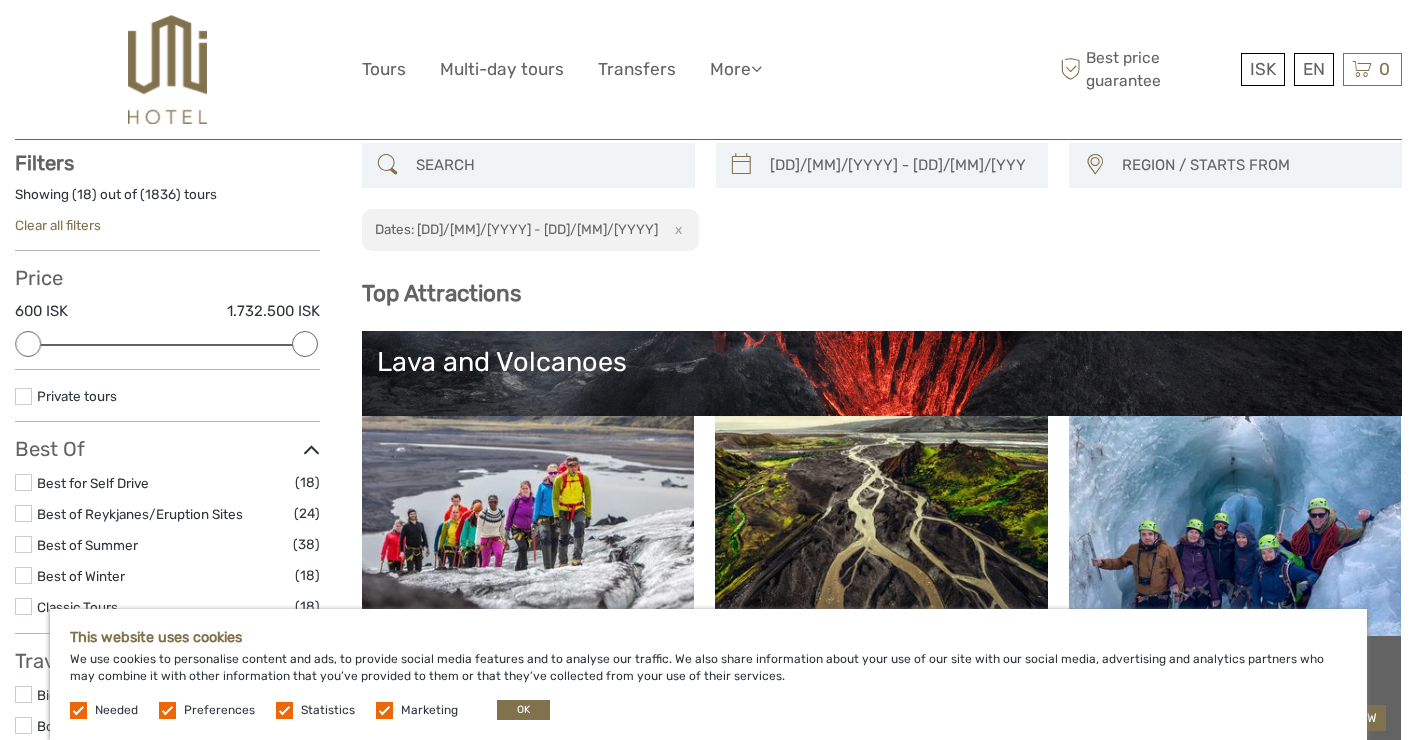 scroll, scrollTop: 113, scrollLeft: 0, axis: vertical 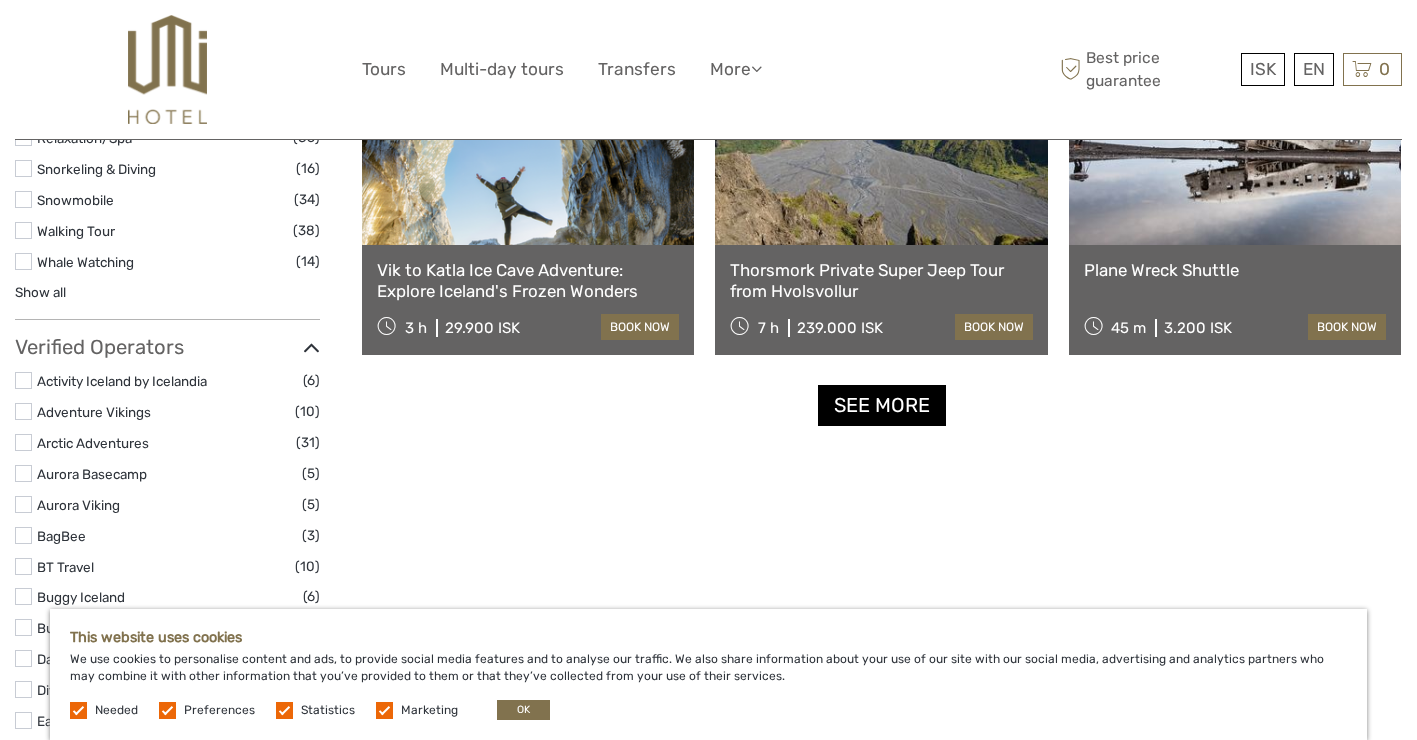 click on "See more" at bounding box center (882, 405) 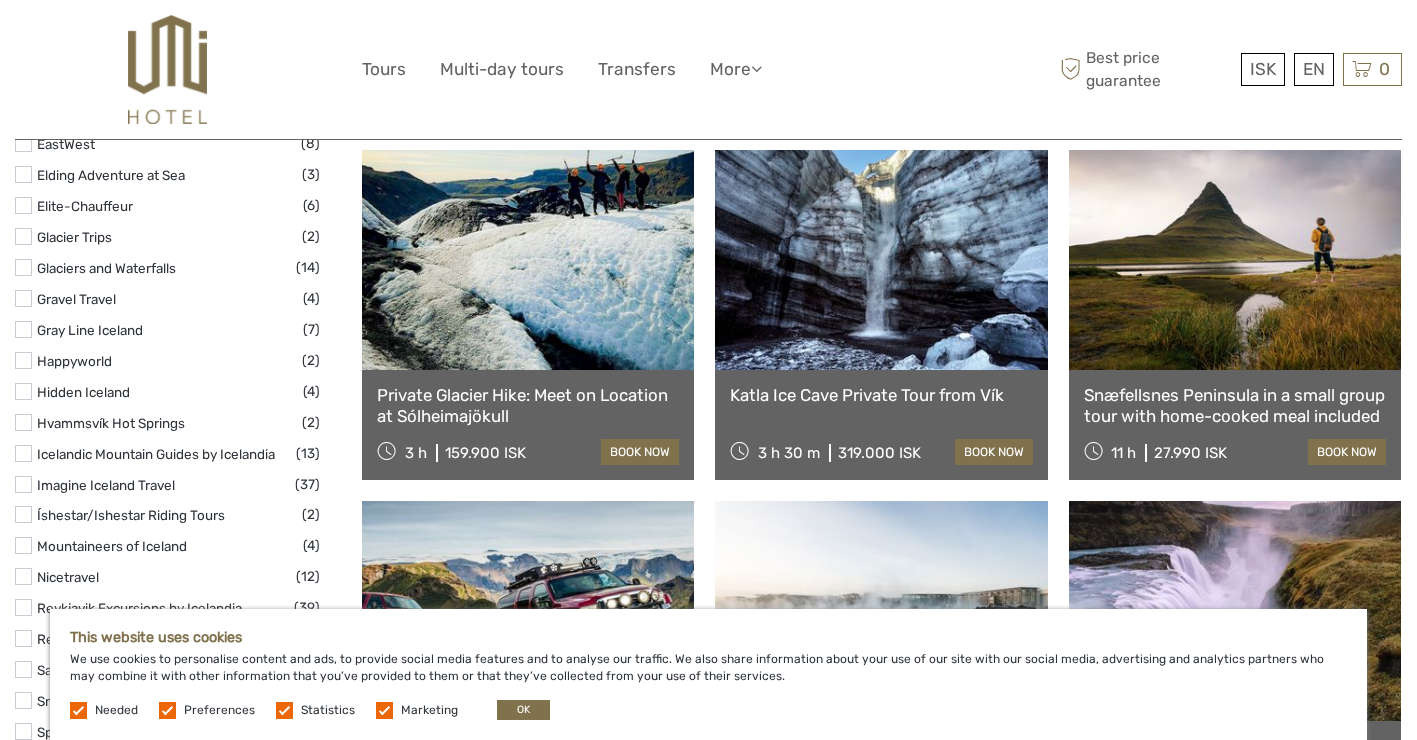 scroll, scrollTop: 2713, scrollLeft: 0, axis: vertical 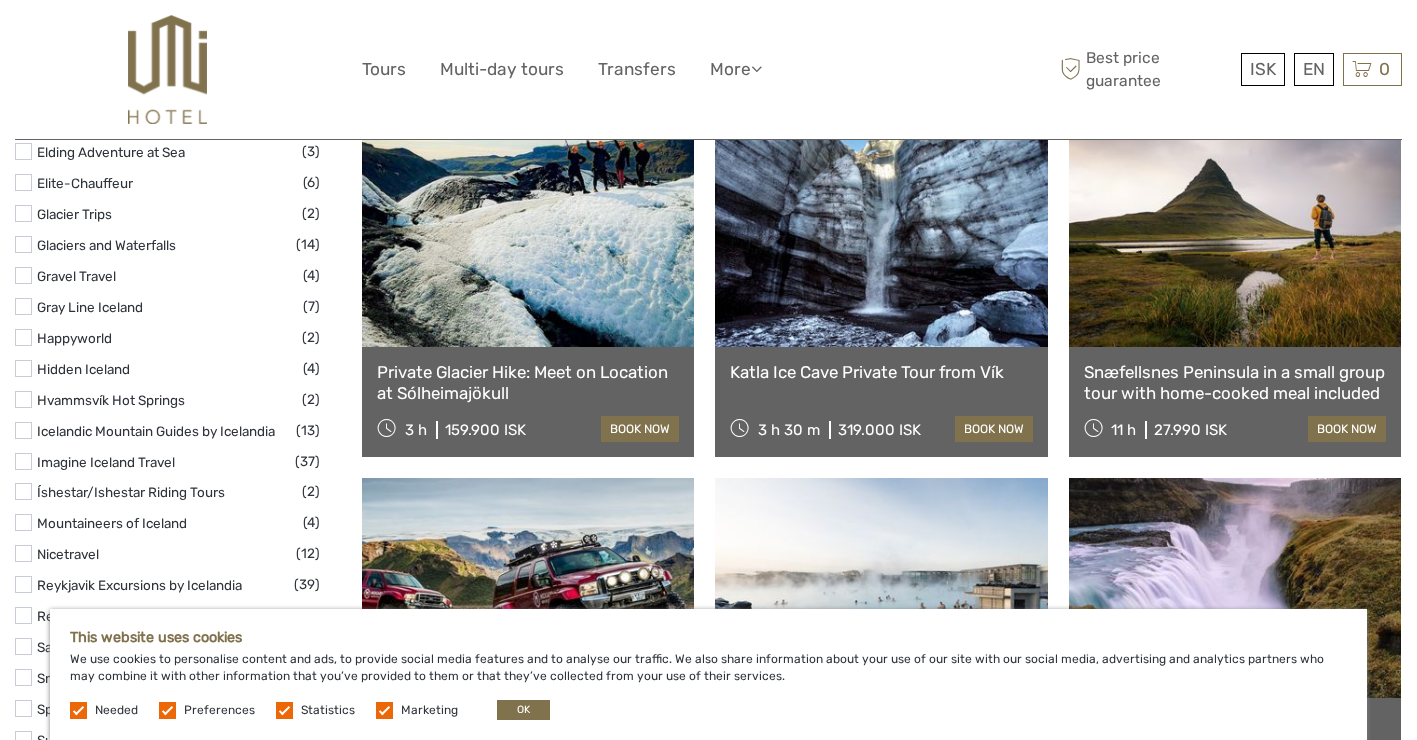 click on "Snæfellsnes Peninsula in a small group tour with home-cooked meal included" at bounding box center (1235, 382) 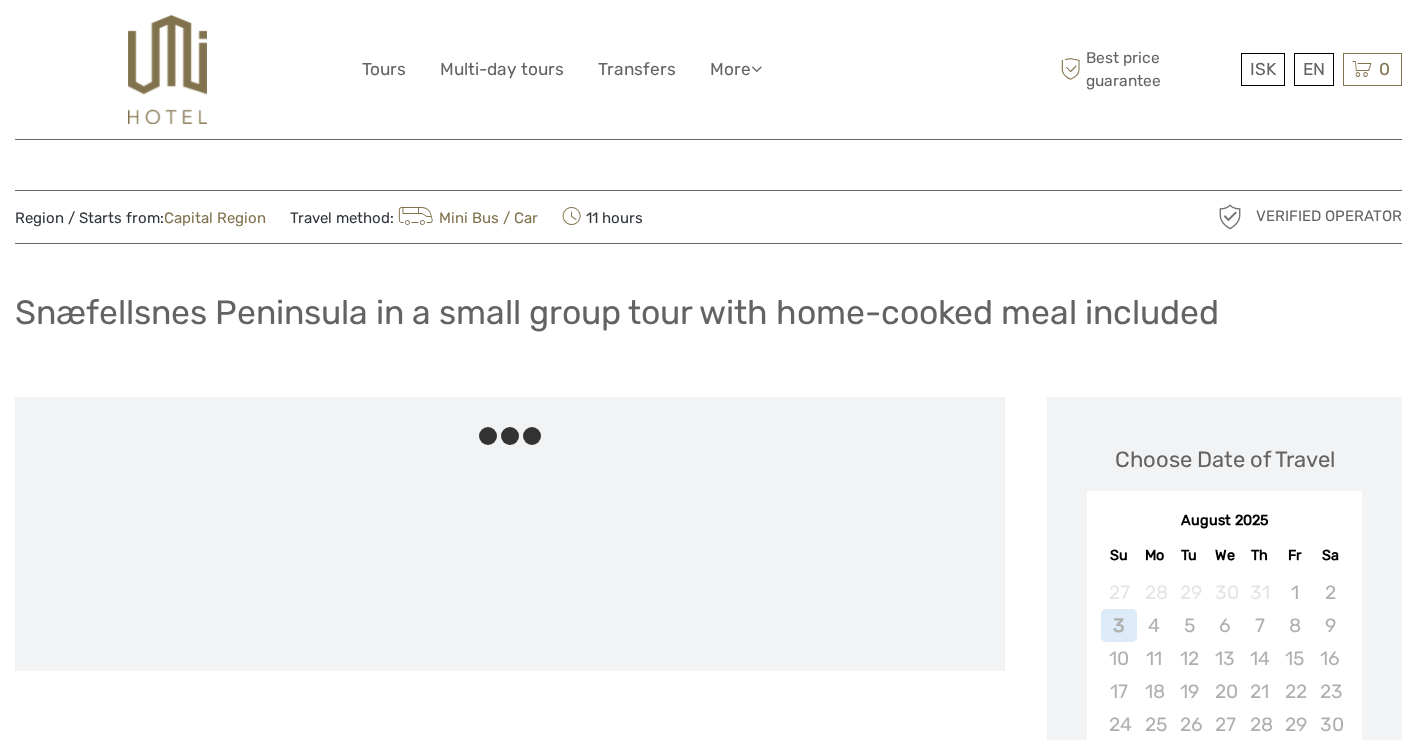 scroll, scrollTop: 0, scrollLeft: 0, axis: both 